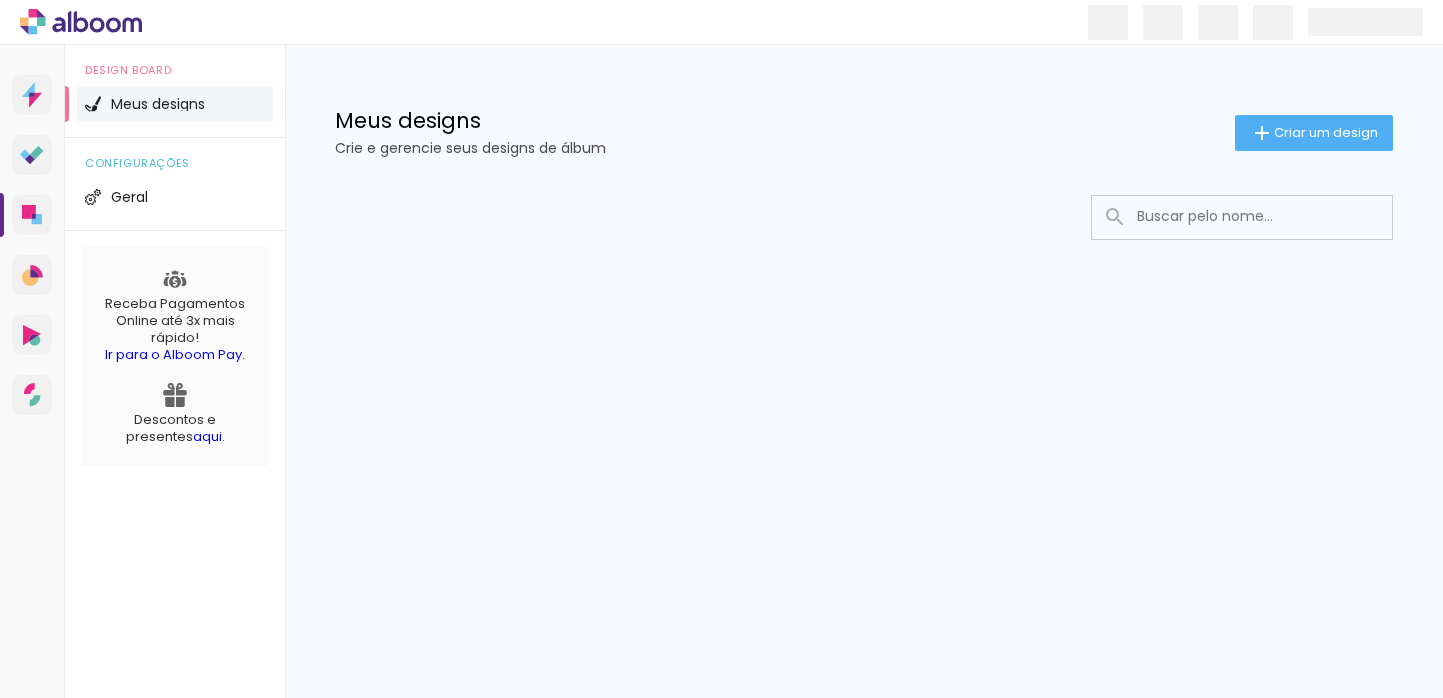 scroll, scrollTop: 0, scrollLeft: 0, axis: both 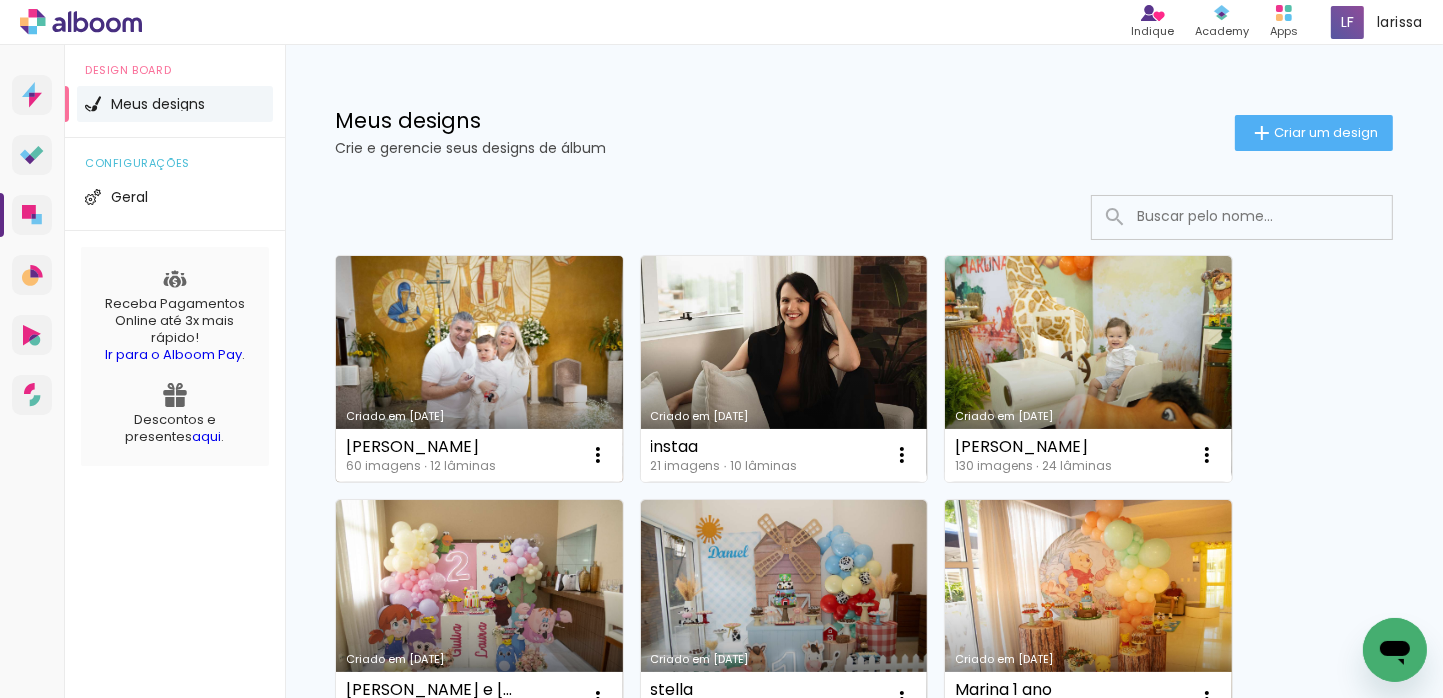 click on "Criado em [DATE]" at bounding box center [479, 369] 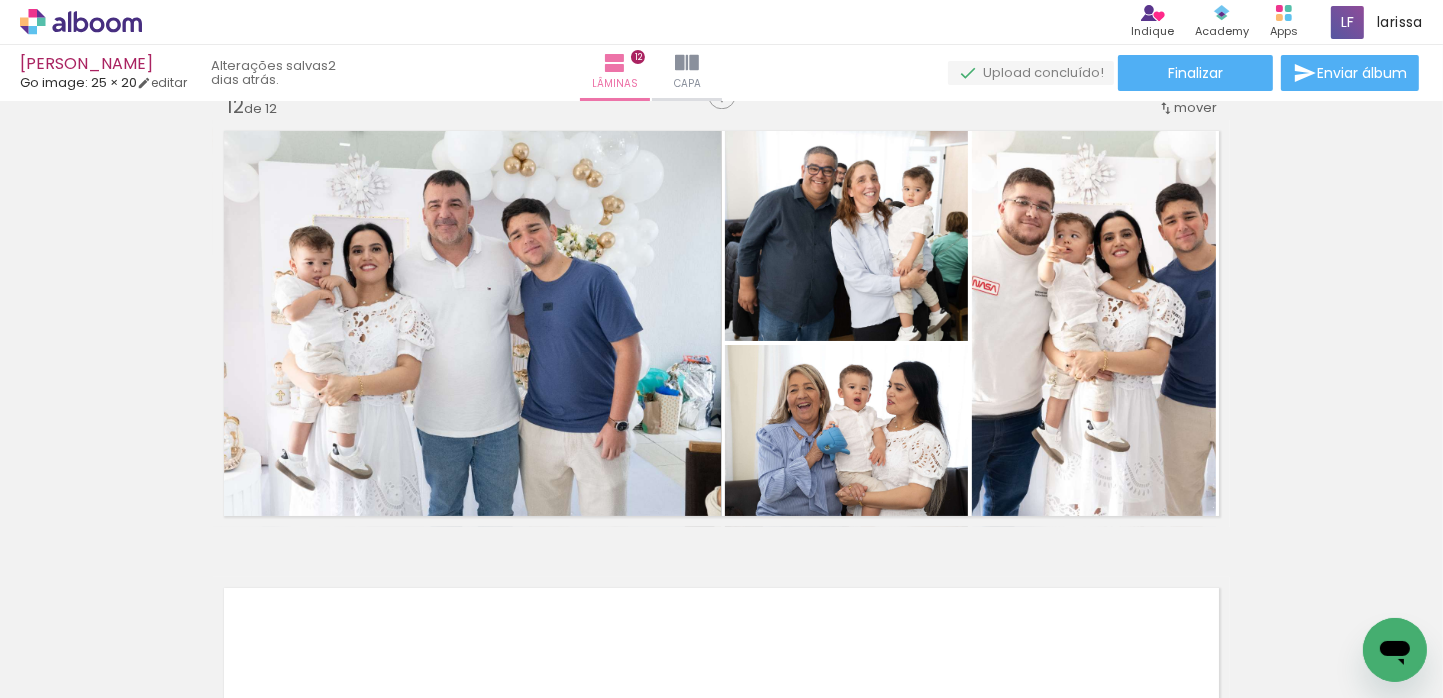 scroll, scrollTop: 5001, scrollLeft: 0, axis: vertical 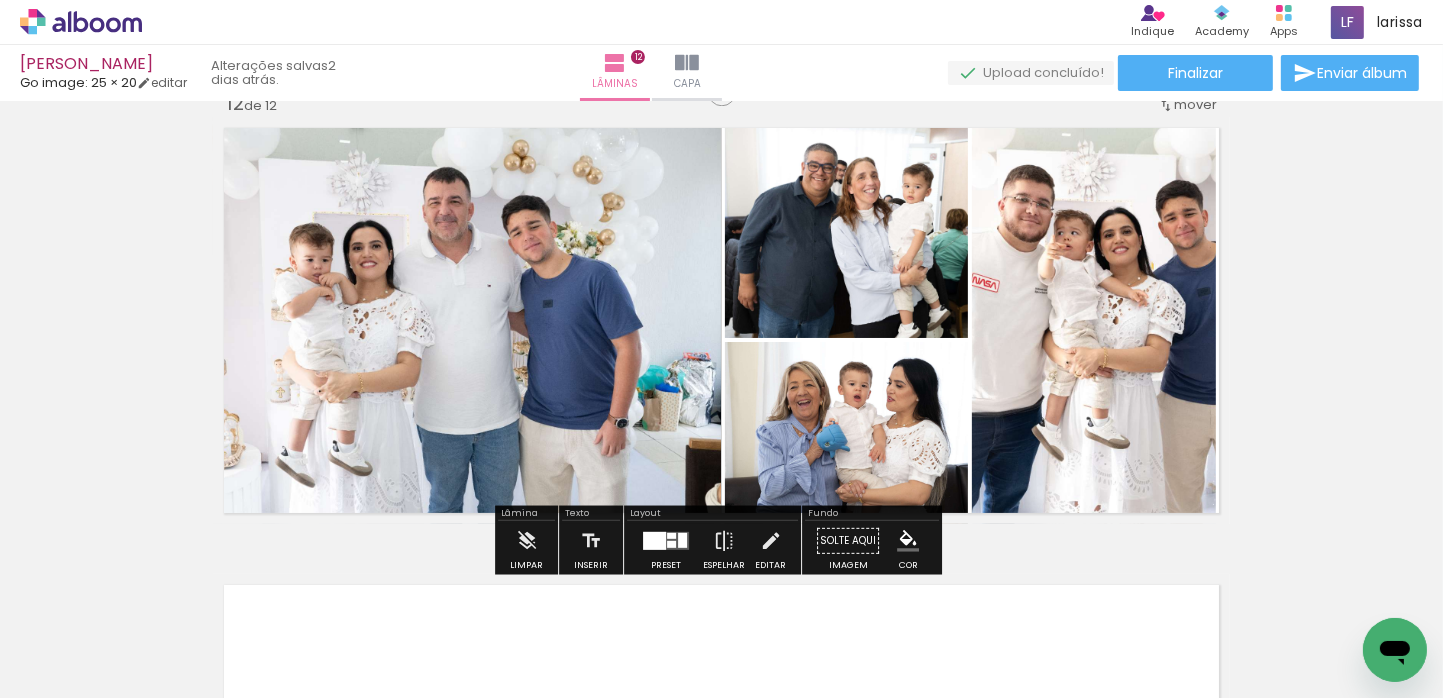 click 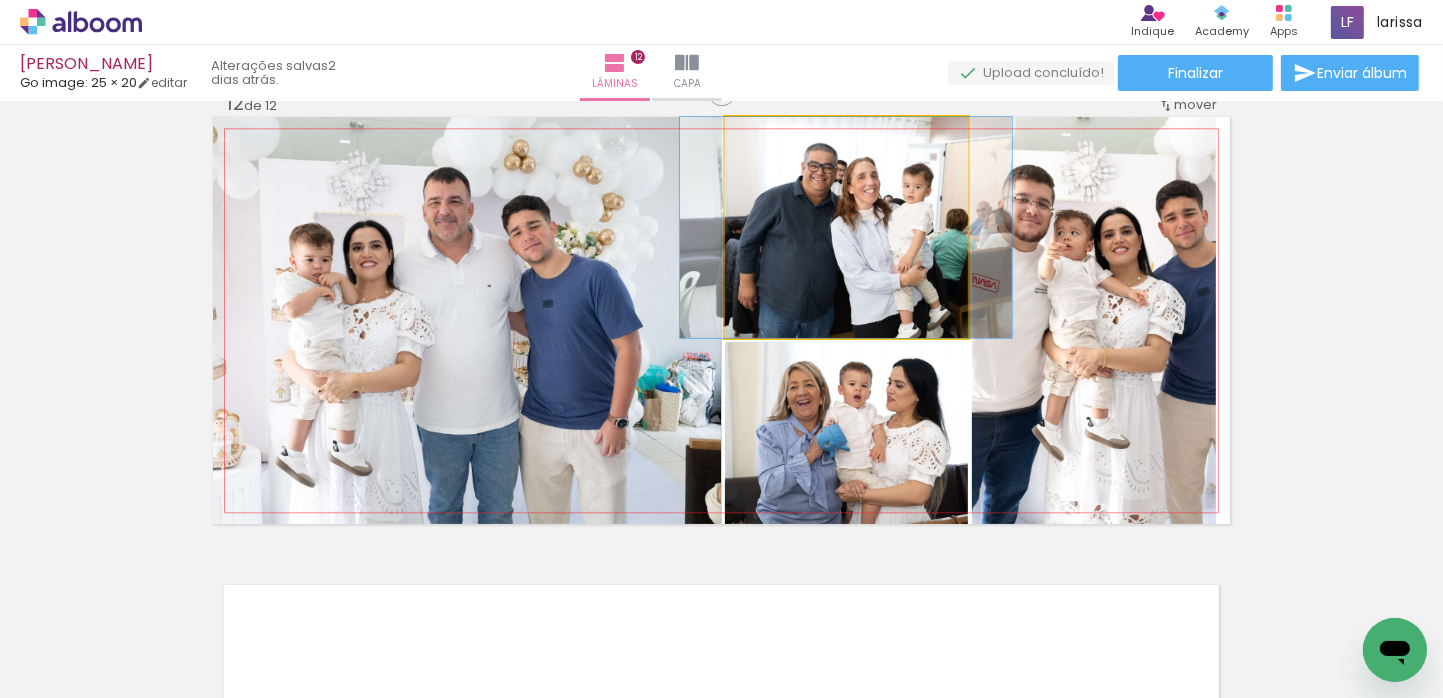 click 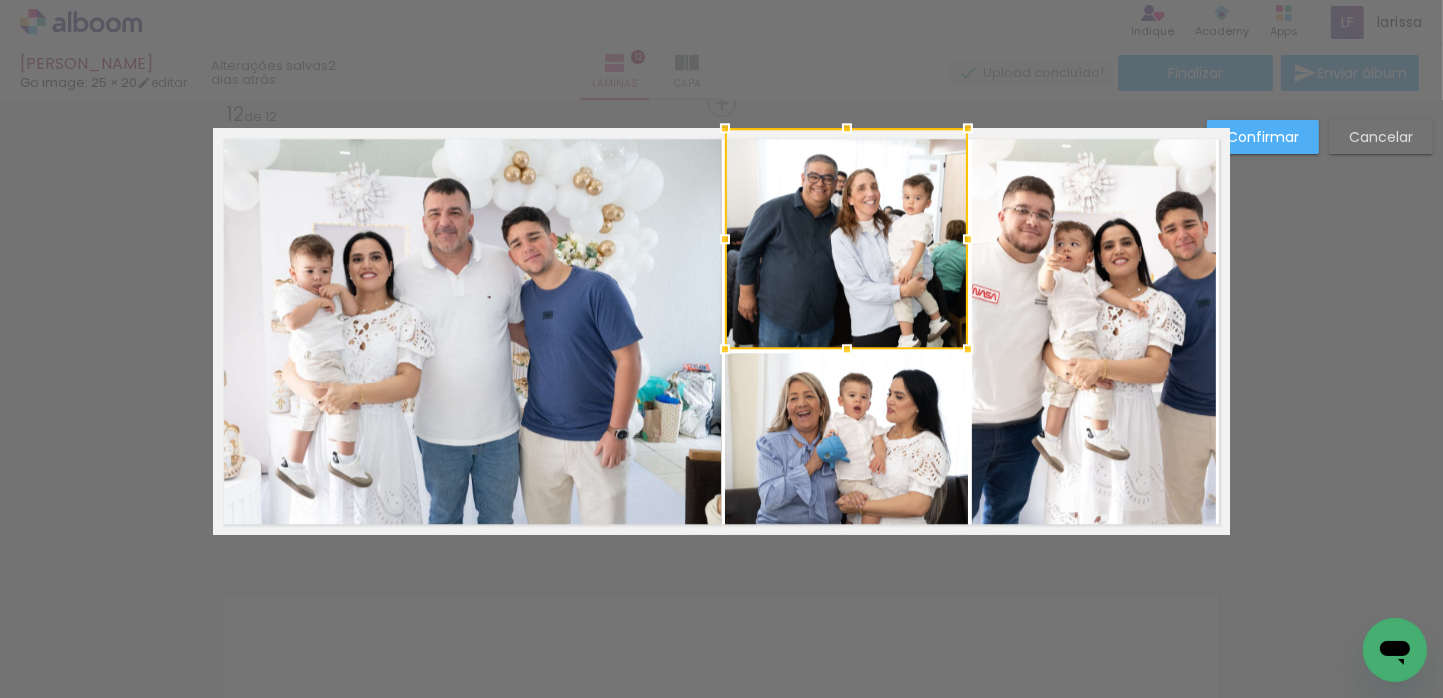 scroll, scrollTop: 5052, scrollLeft: 0, axis: vertical 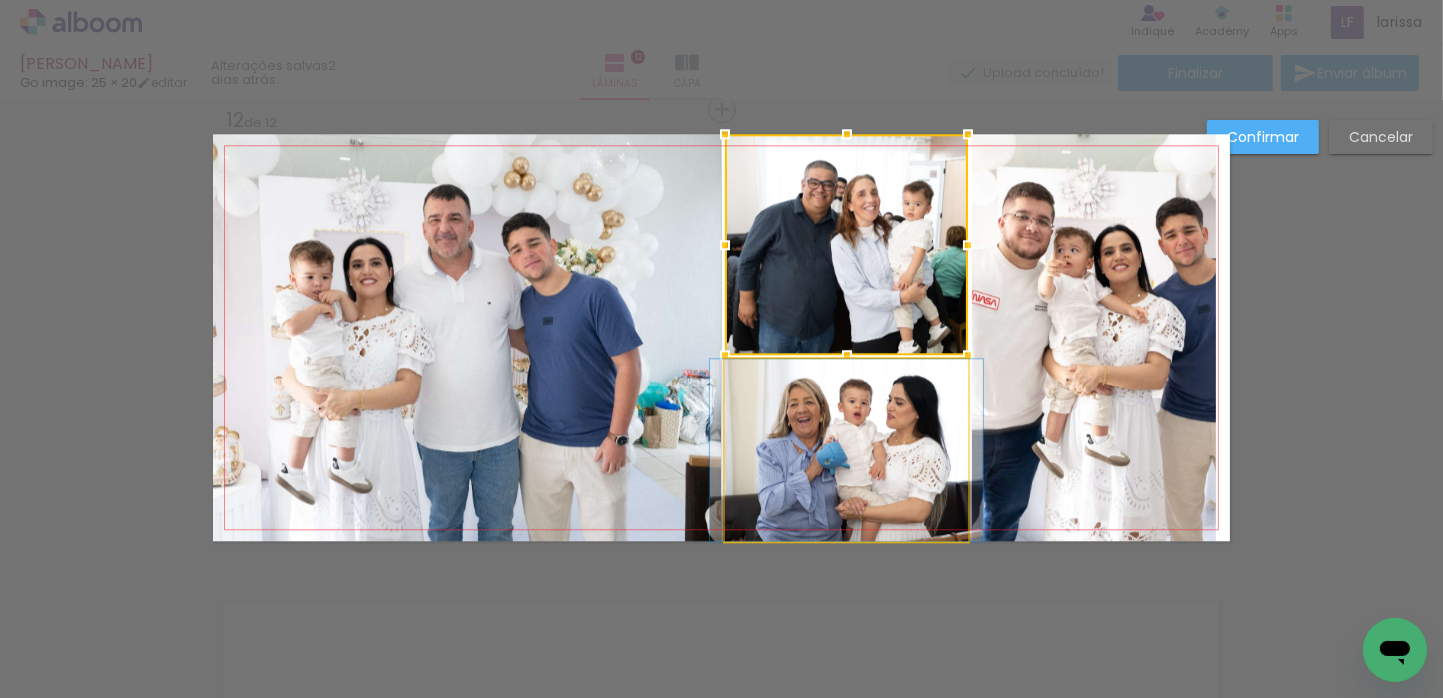 click 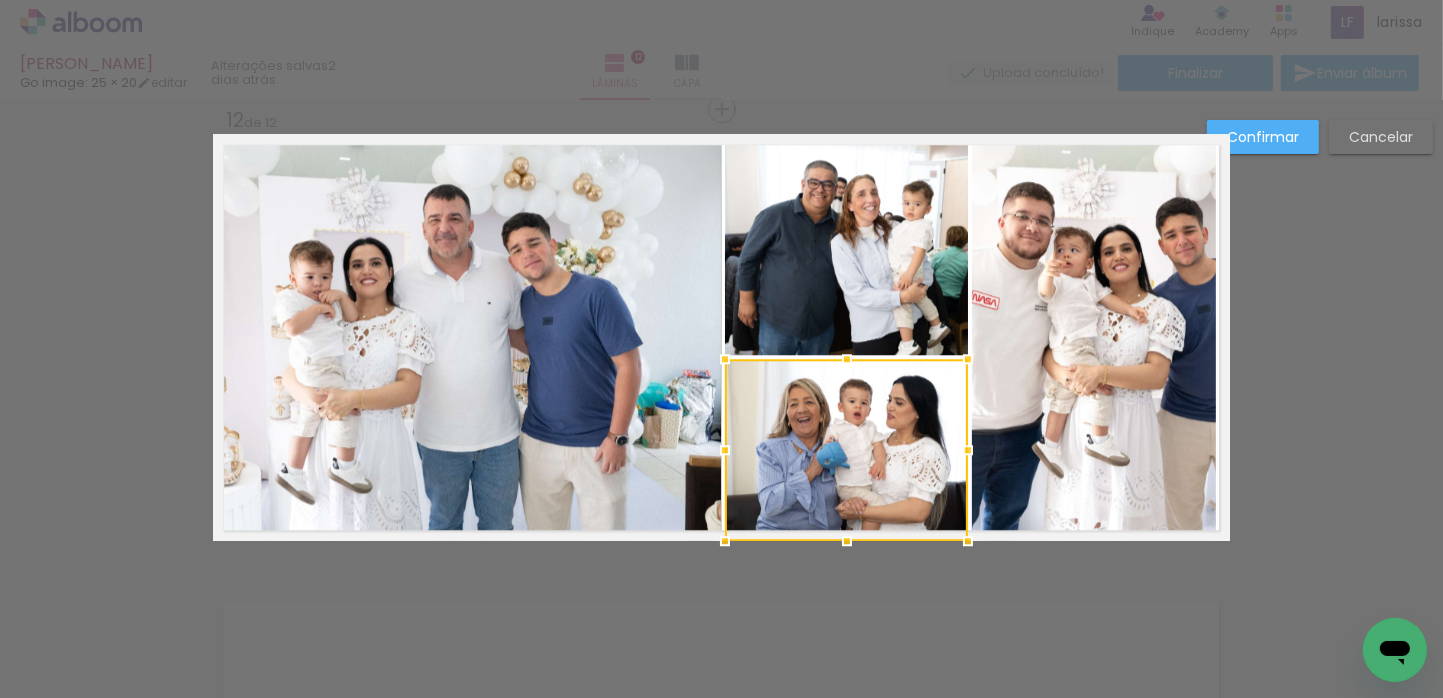 click 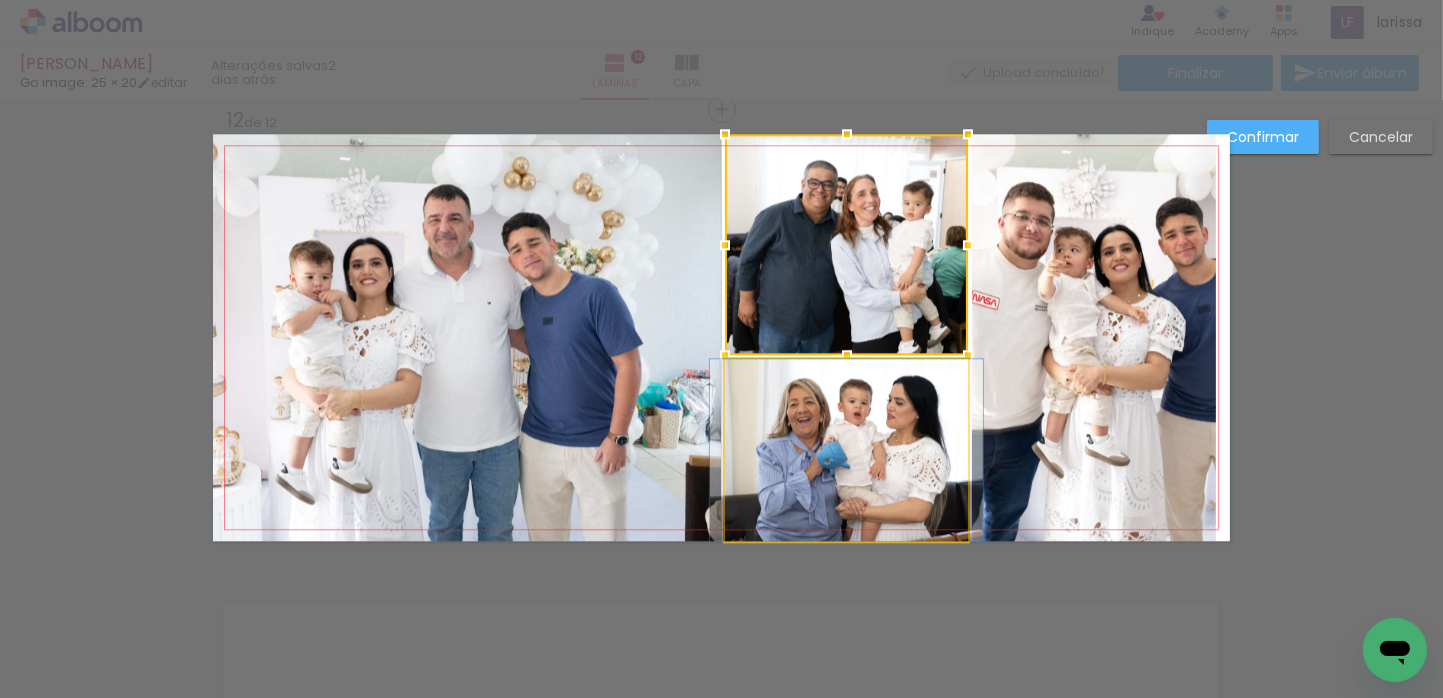 click 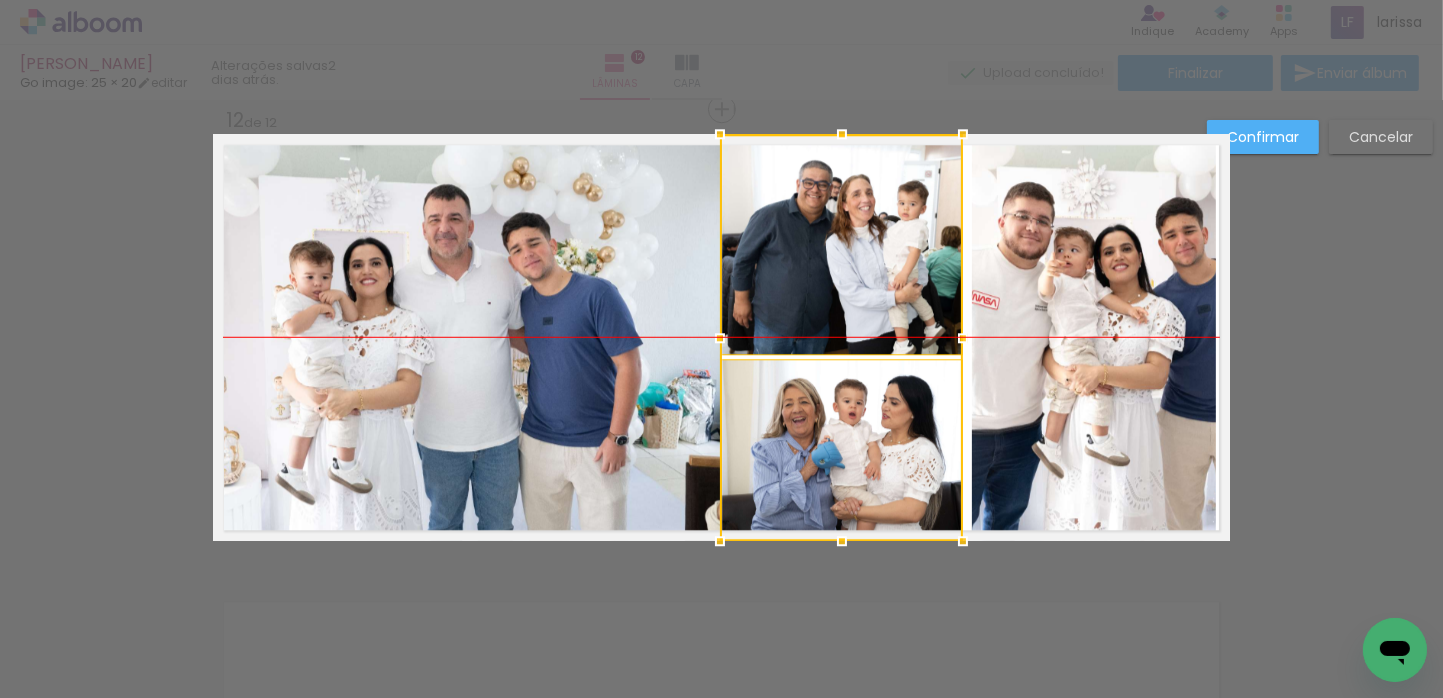 click at bounding box center [841, 337] 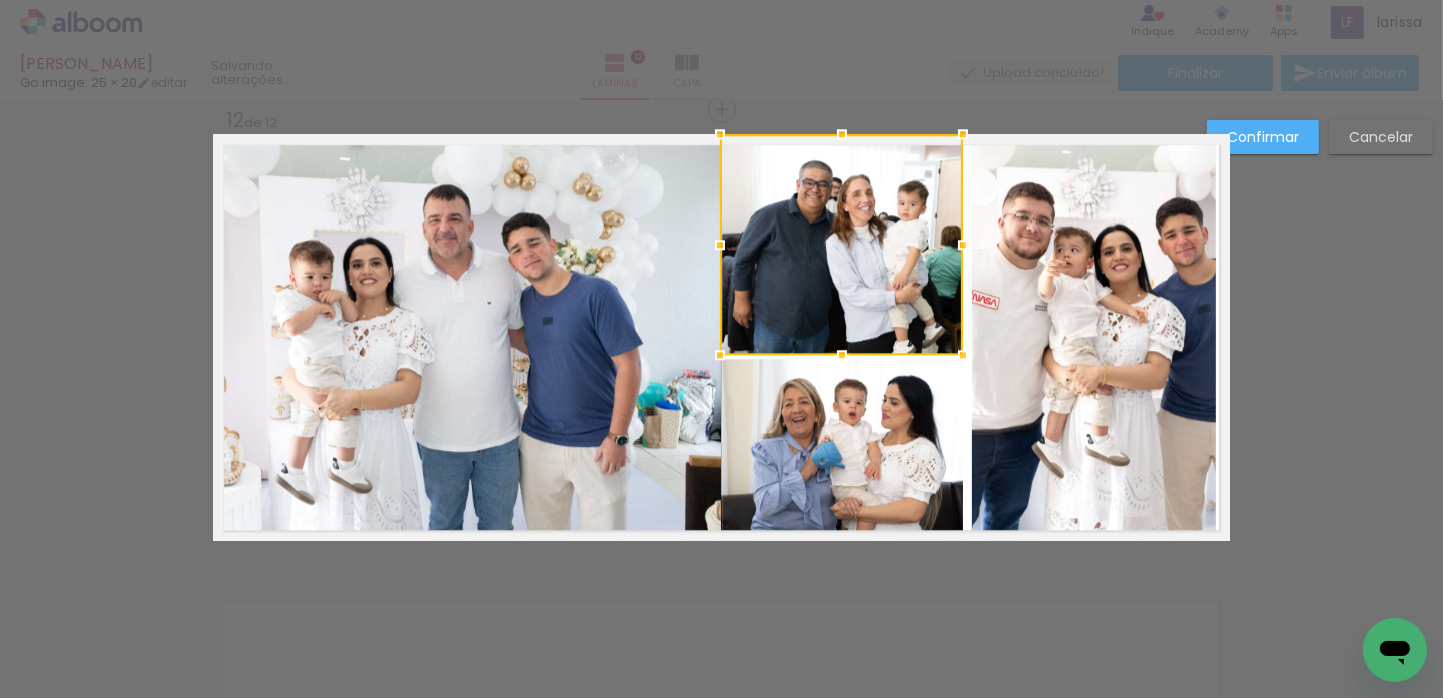 click 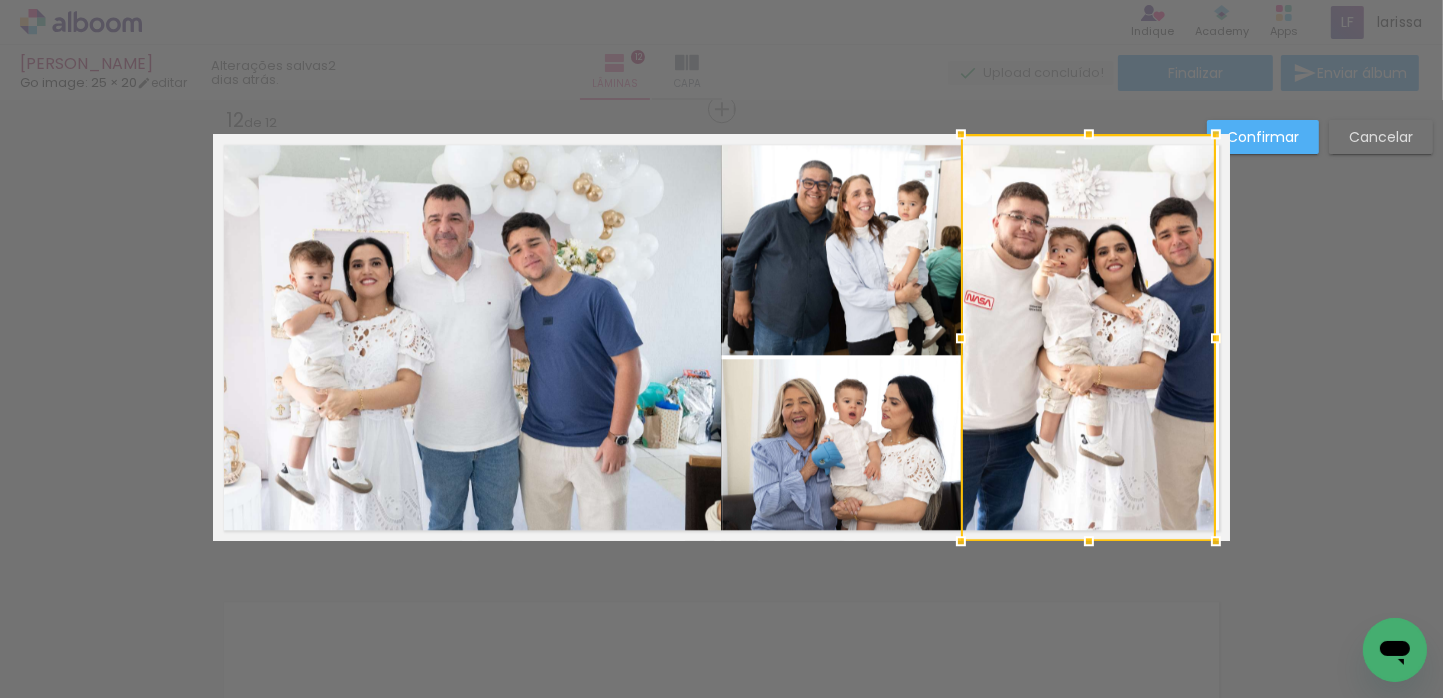 drag, startPoint x: 968, startPoint y: 333, endPoint x: 957, endPoint y: 333, distance: 11 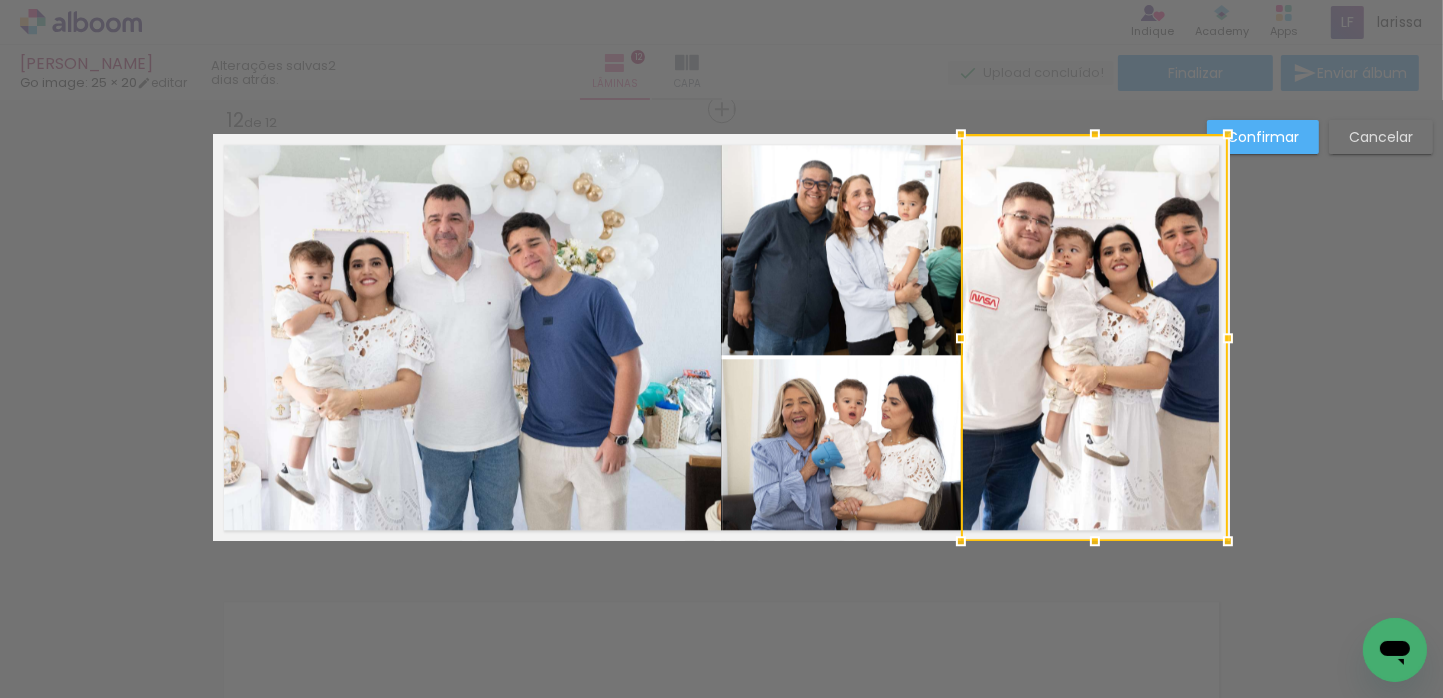 click at bounding box center [1228, 338] 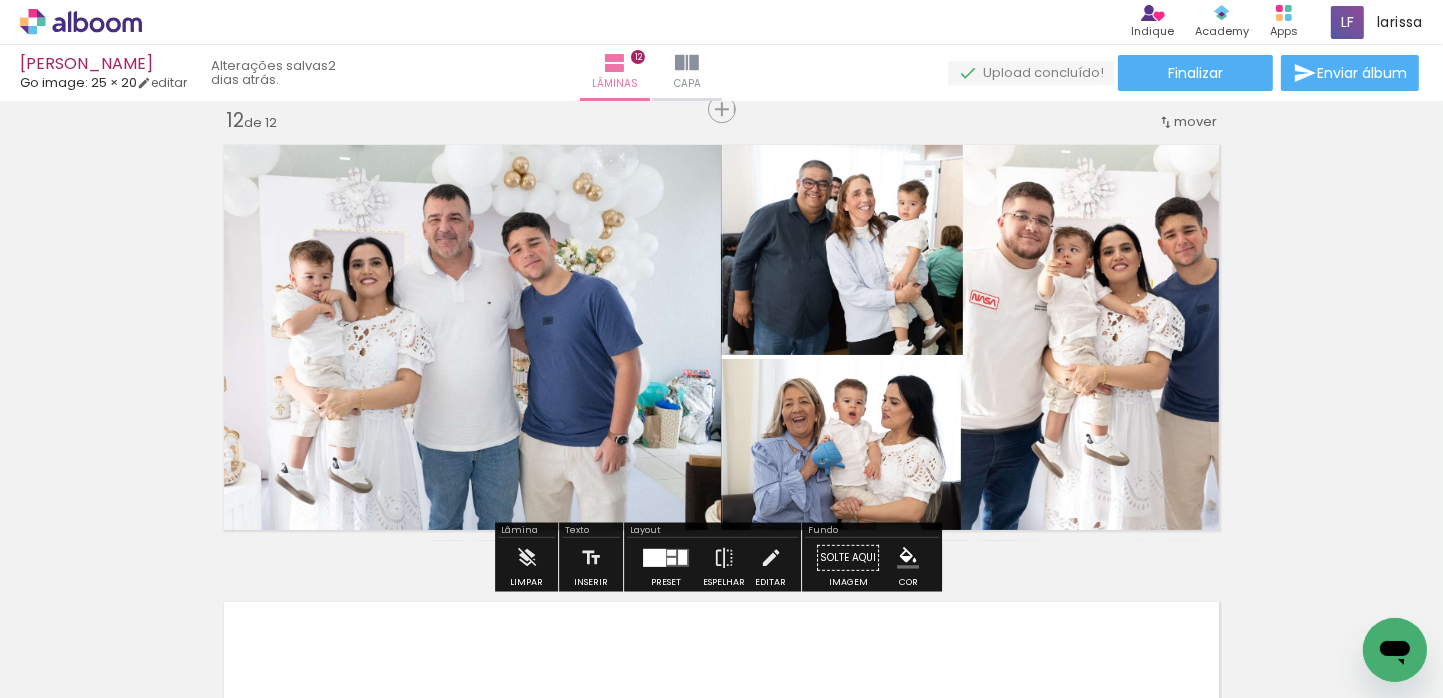 click on "Inserir lâmina 1  de 12  Inserir lâmina 2  de 12  Inserir lâmina 3  de 12  Inserir lâmina 4  de 12  Inserir lâmina 5  de 12  Inserir lâmina 6  de 12  Inserir lâmina 7  de 12  Inserir lâmina 8  de 12  Inserir lâmina 9  de 12  Inserir lâmina 10  de 12  Inserir lâmina 11  de 12  Inserir lâmina 12  de 12" at bounding box center [721, -1973] 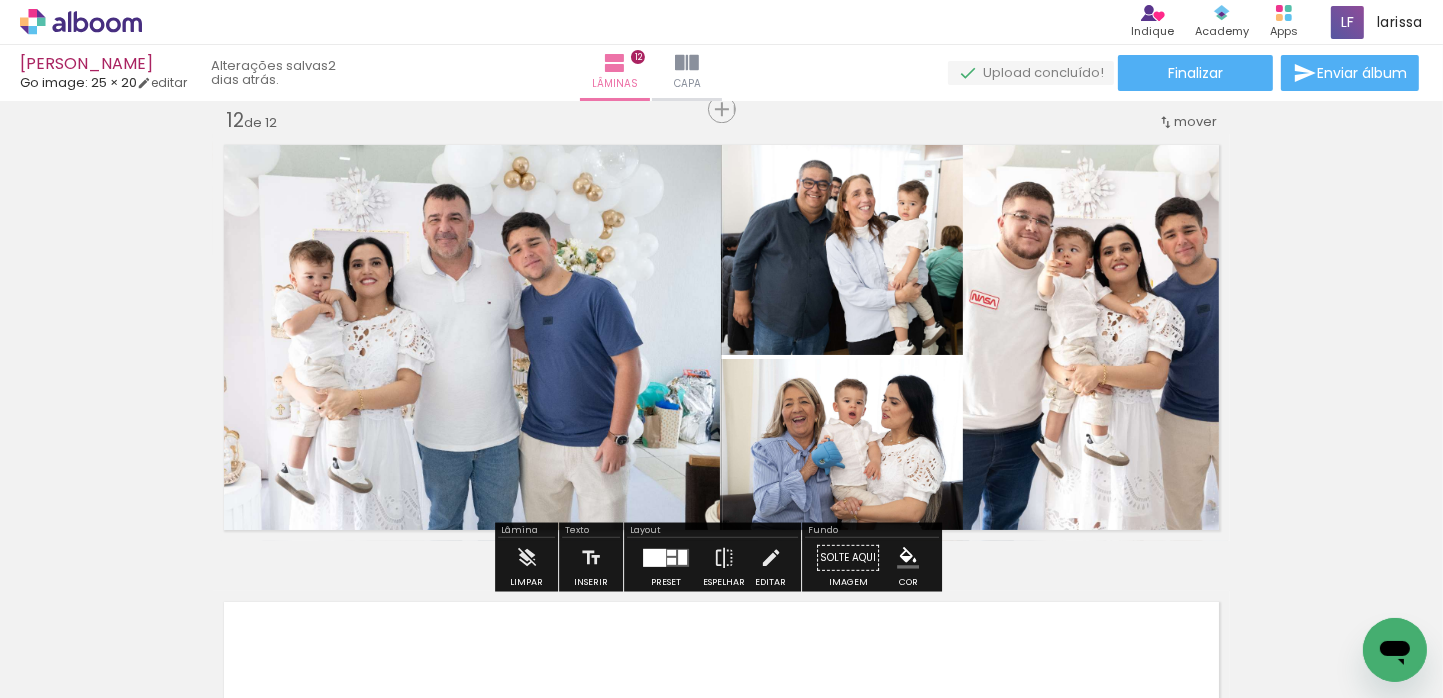 click 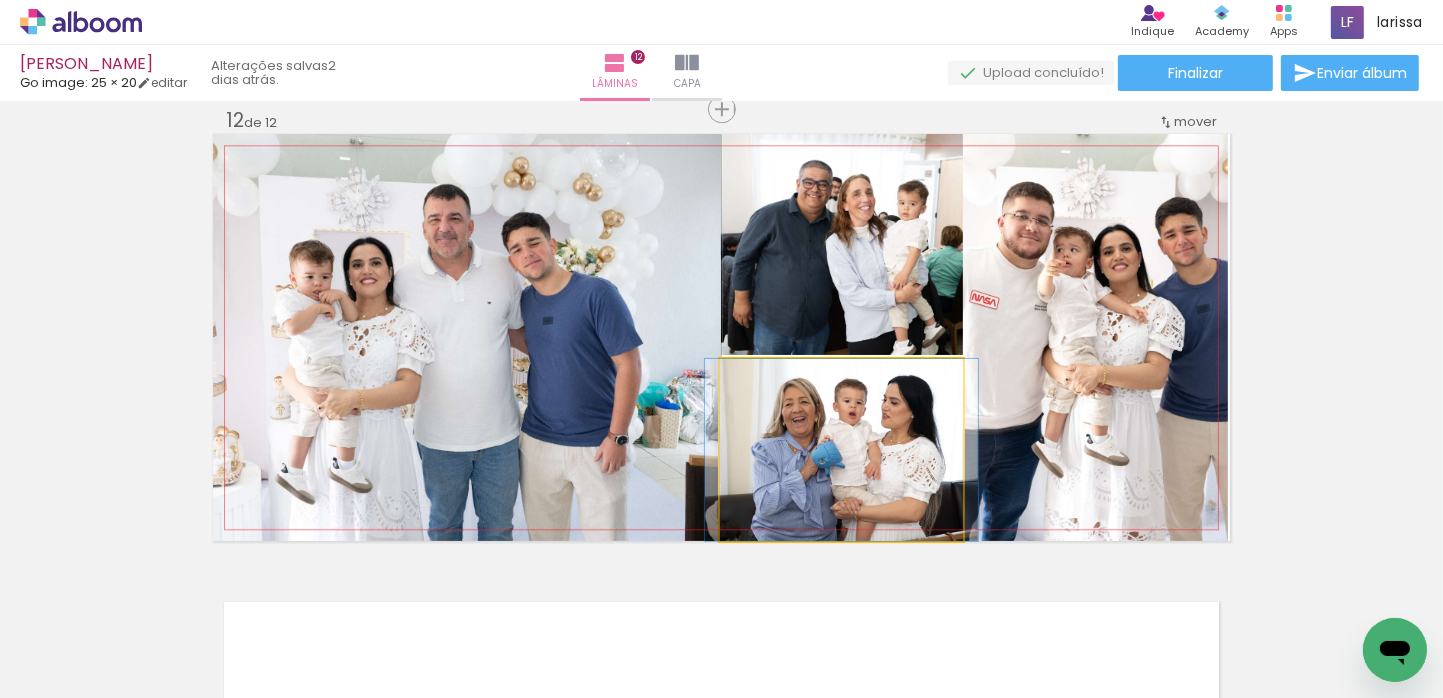click 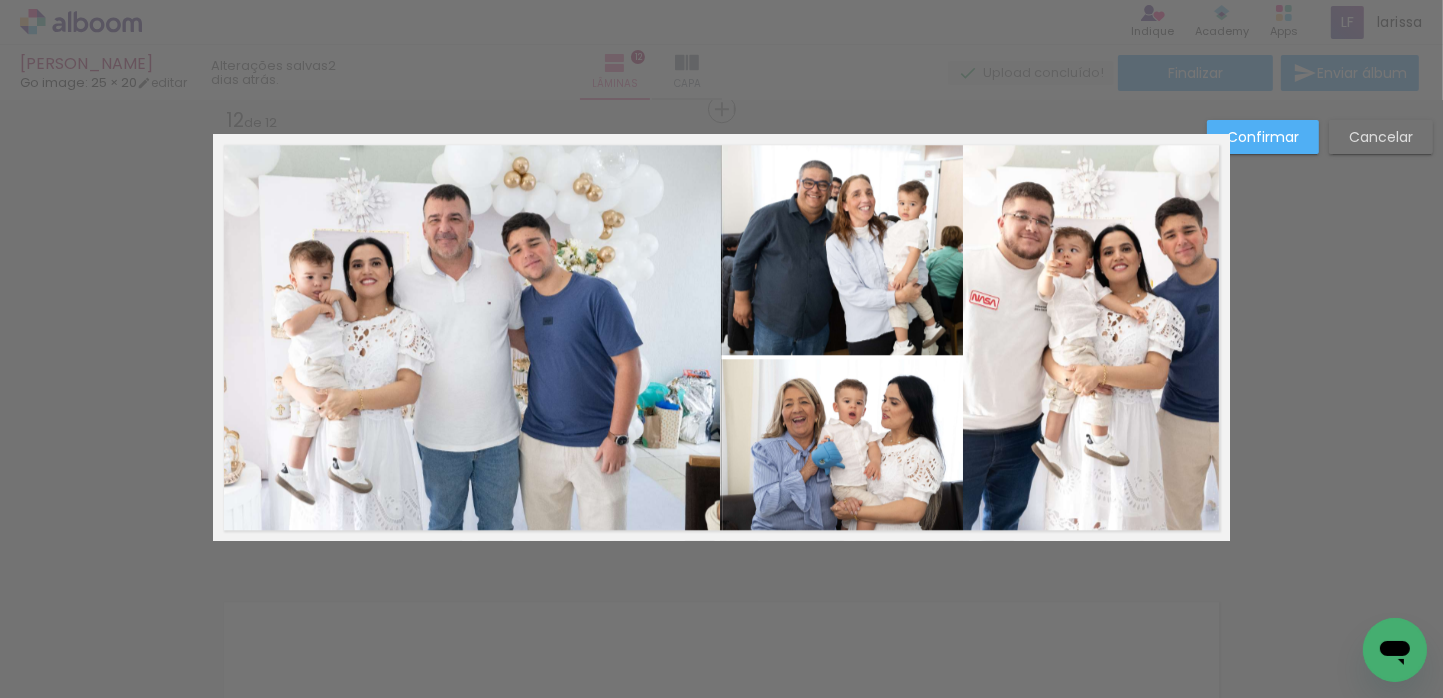 click 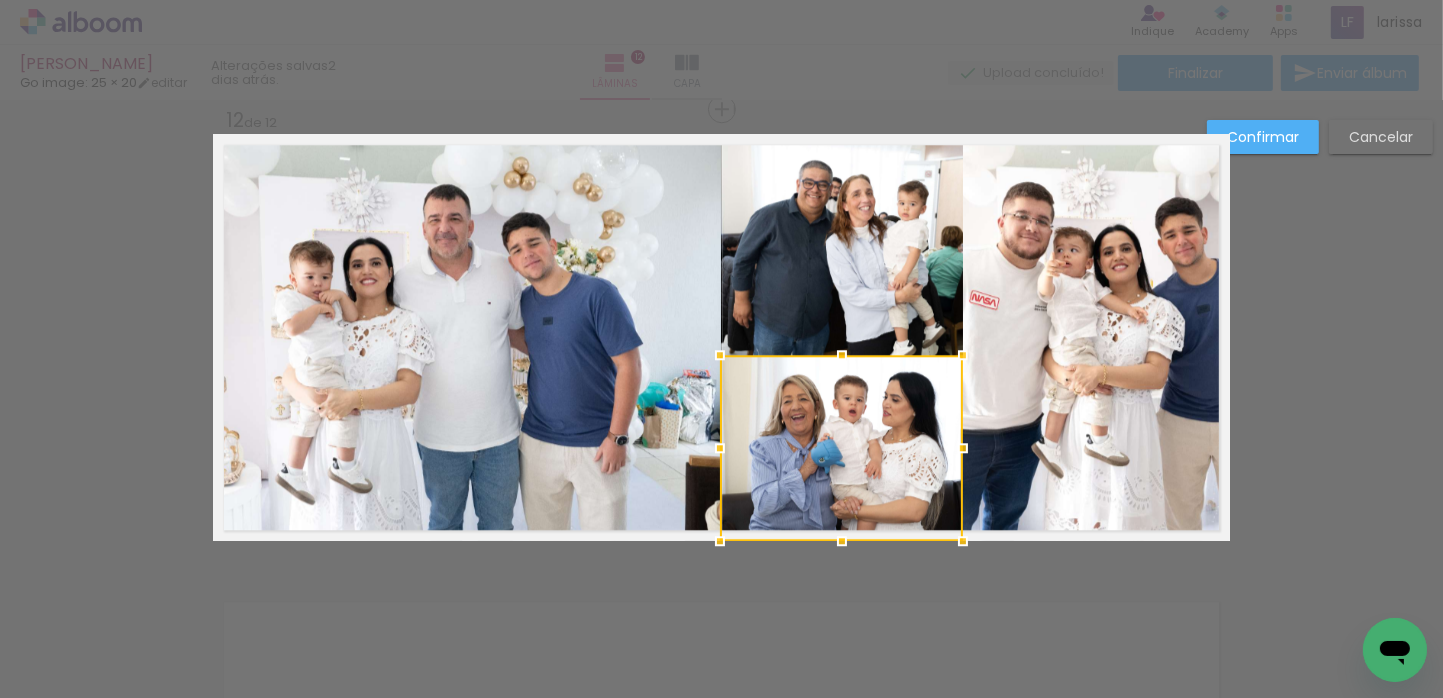 click at bounding box center (842, 355) 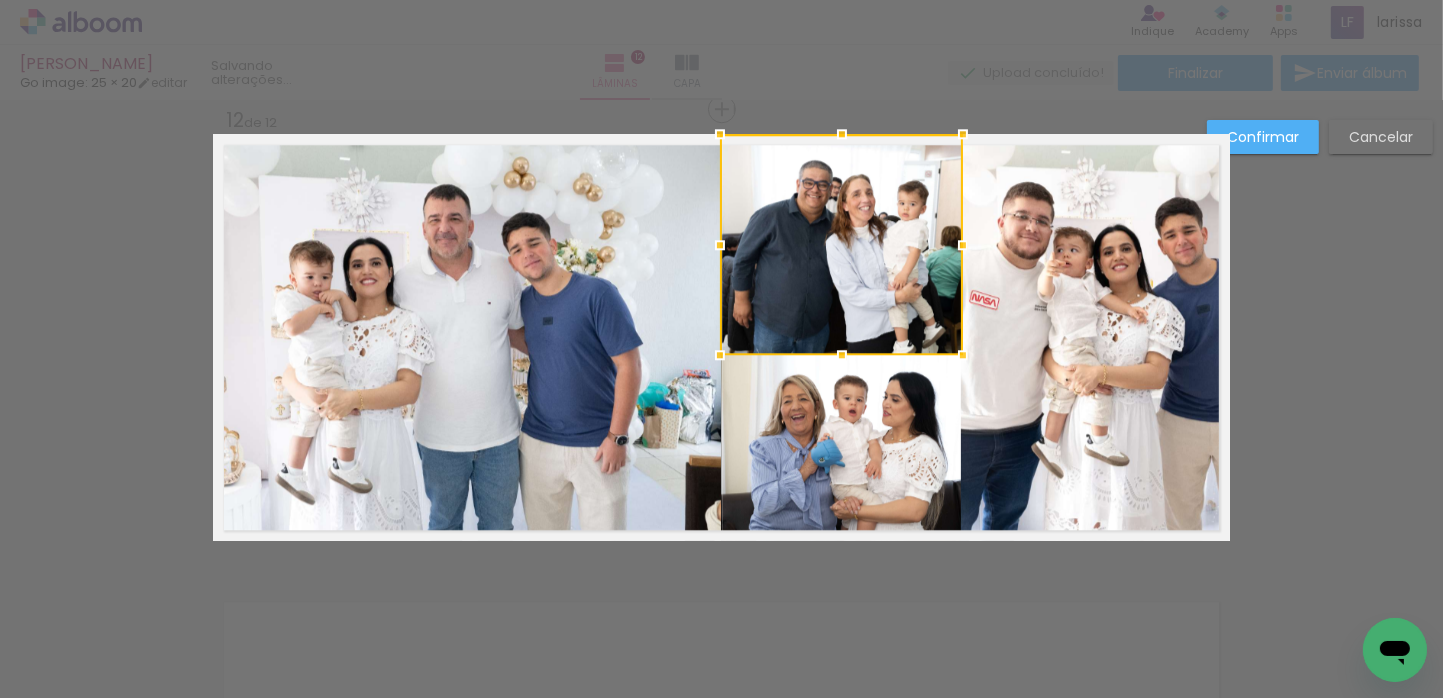 click on "Confirmar Cancelar" at bounding box center [721, -1957] 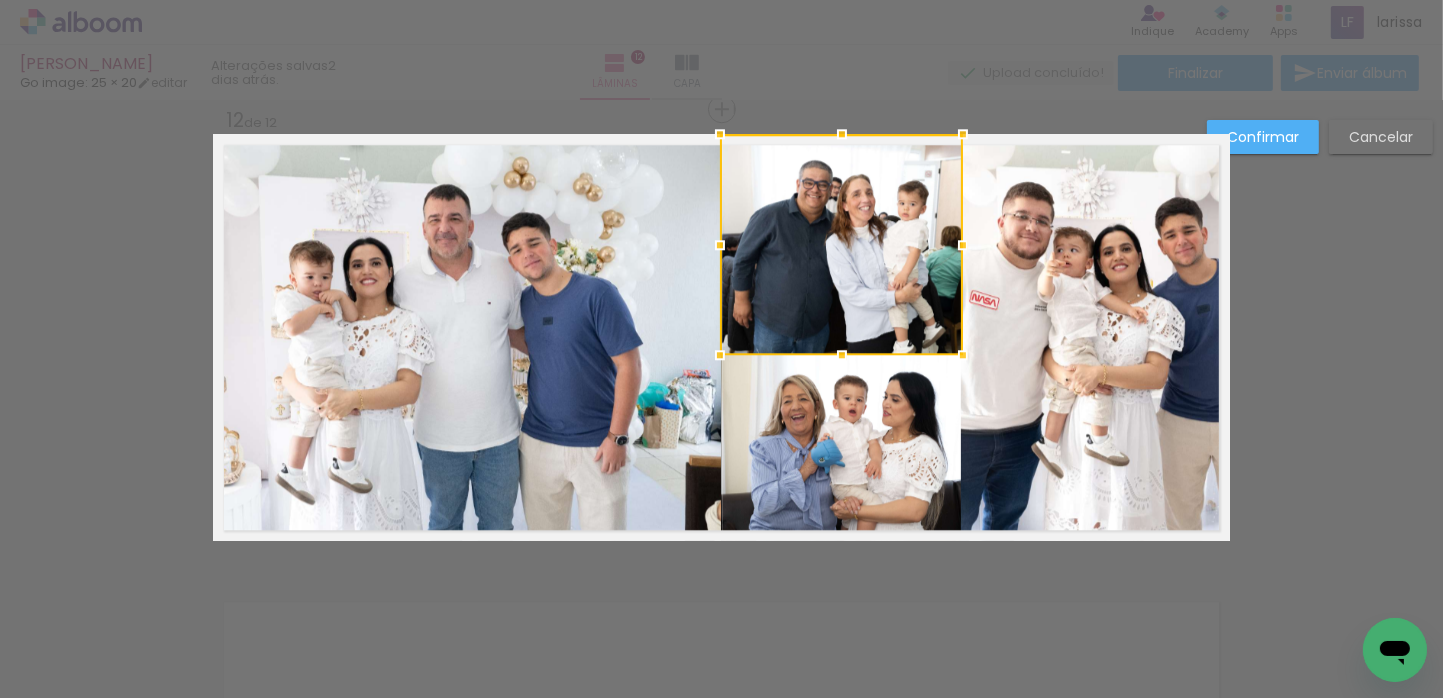 click on "Confirmar Cancelar" at bounding box center [721, -1957] 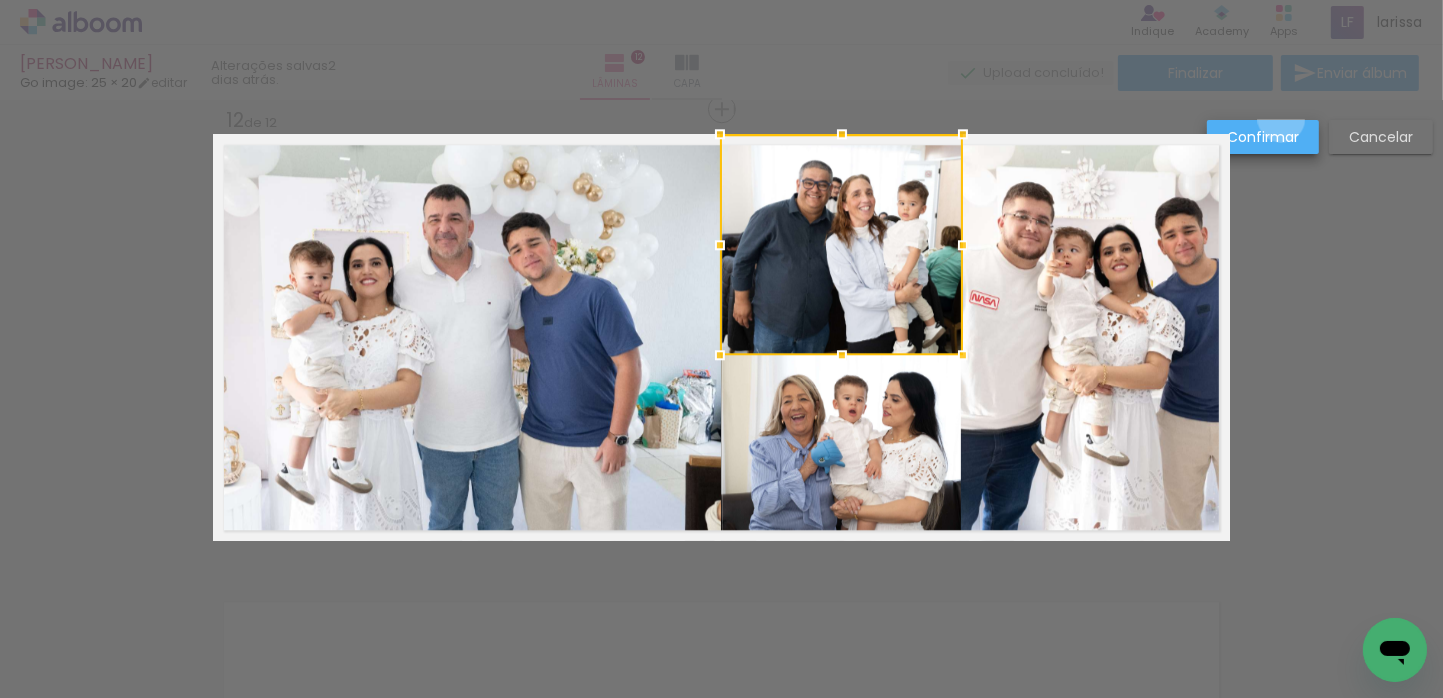click on "Confirmar" at bounding box center (1263, 137) 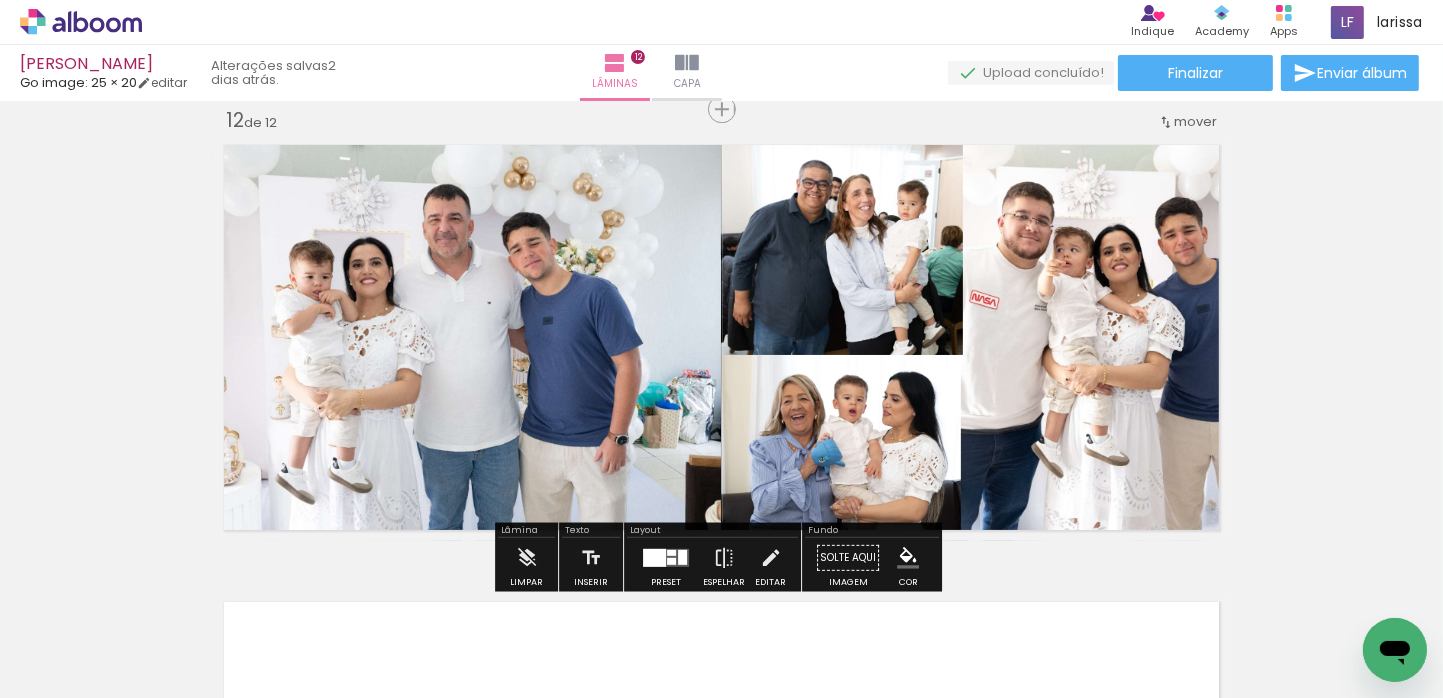 click on "Inserir lâmina 1  de 12  Inserir lâmina 2  de 12  Inserir lâmina 3  de 12  Inserir lâmina 4  de 12  Inserir lâmina 5  de 12  Inserir lâmina 6  de 12  Inserir lâmina 7  de 12  Inserir lâmina 8  de 12  Inserir lâmina 9  de 12  Inserir lâmina 10  de 12  Inserir lâmina 11  de 12  Inserir lâmina 12  de 12" at bounding box center [721, -1973] 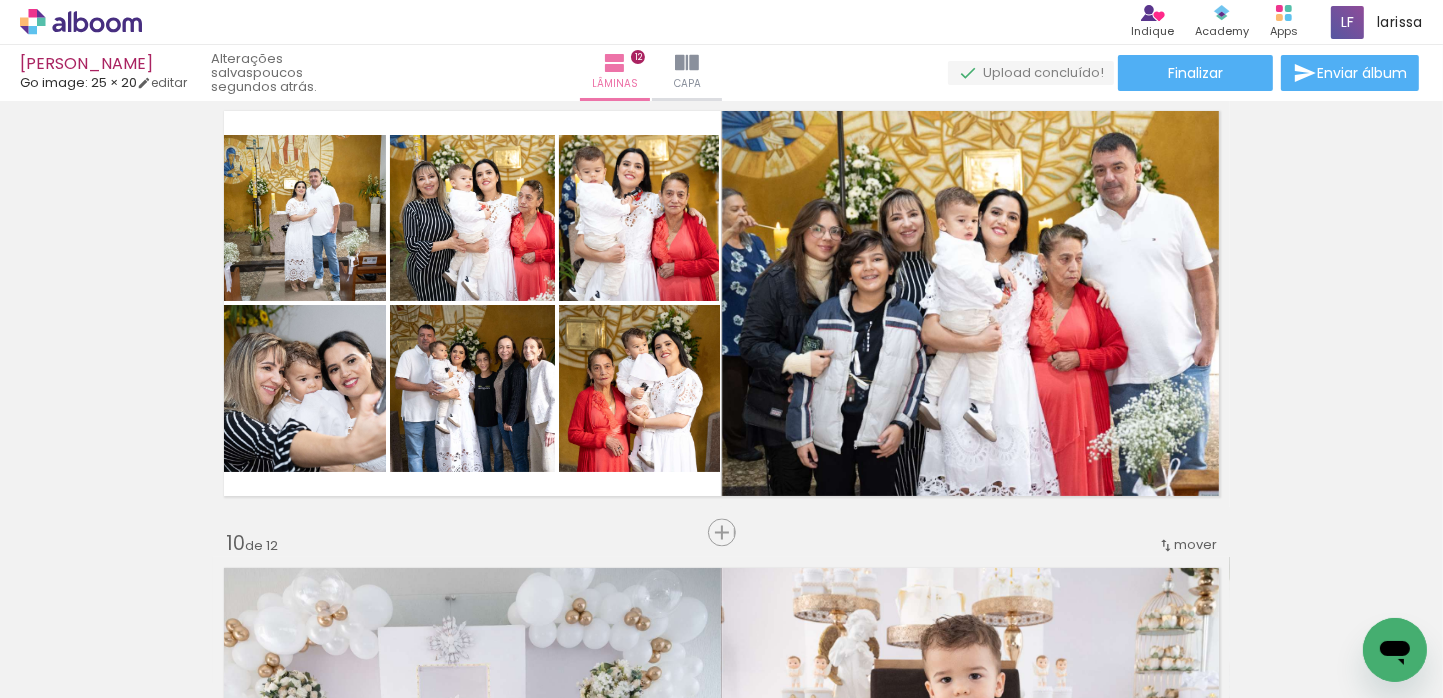 scroll, scrollTop: 3714, scrollLeft: 0, axis: vertical 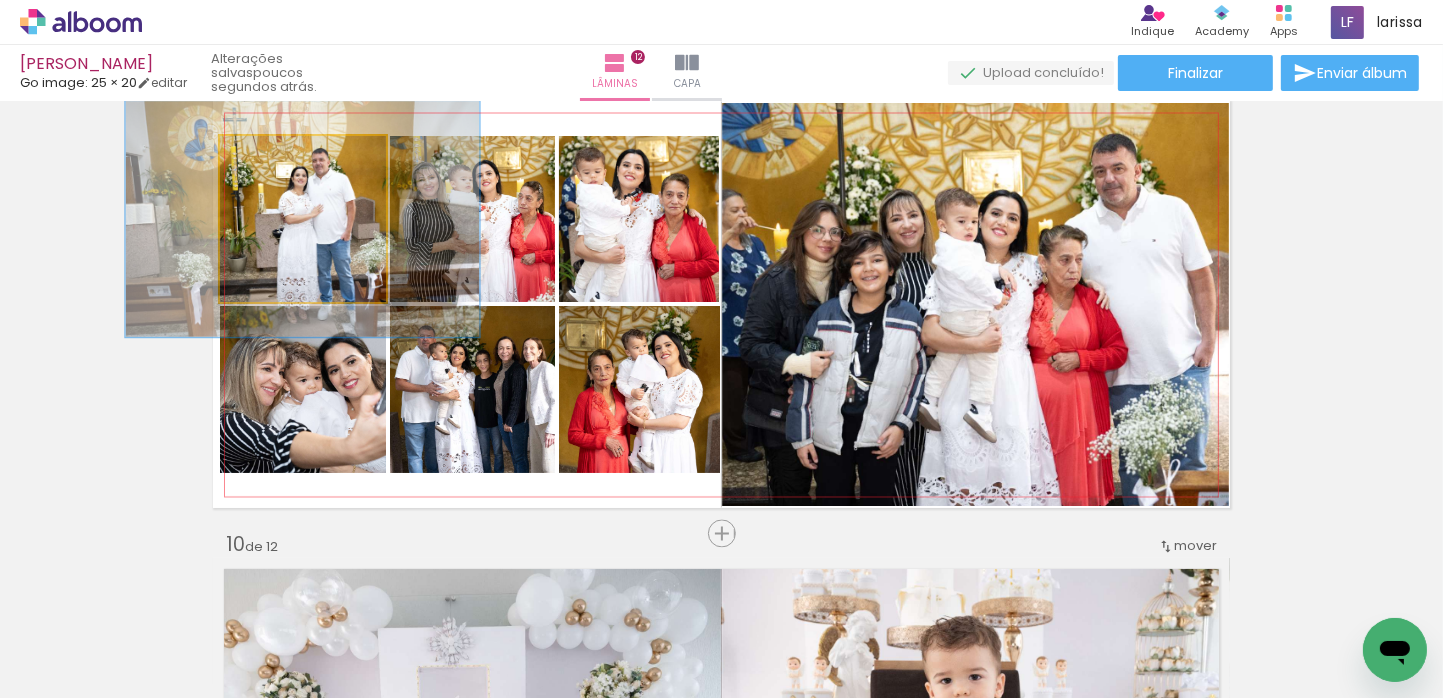 drag, startPoint x: 267, startPoint y: 153, endPoint x: 295, endPoint y: 152, distance: 28.01785 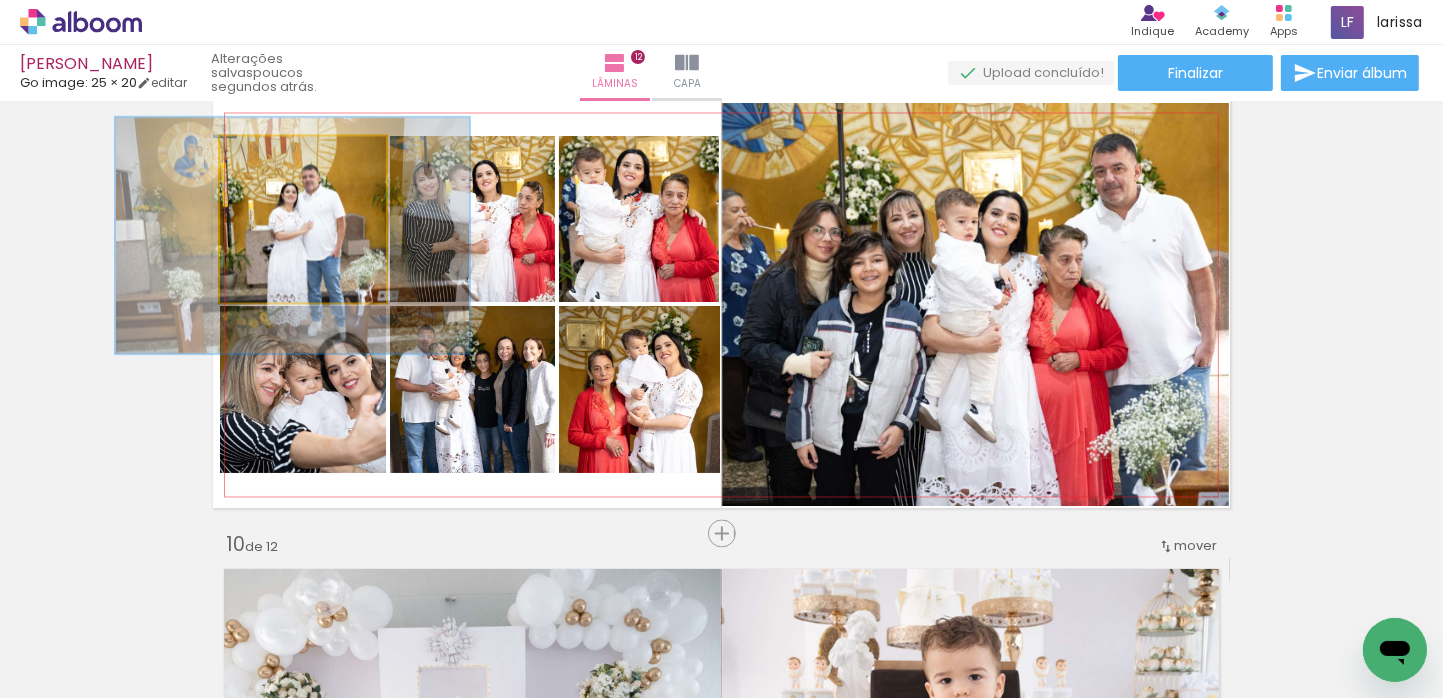 drag, startPoint x: 327, startPoint y: 219, endPoint x: 317, endPoint y: 231, distance: 15.6205 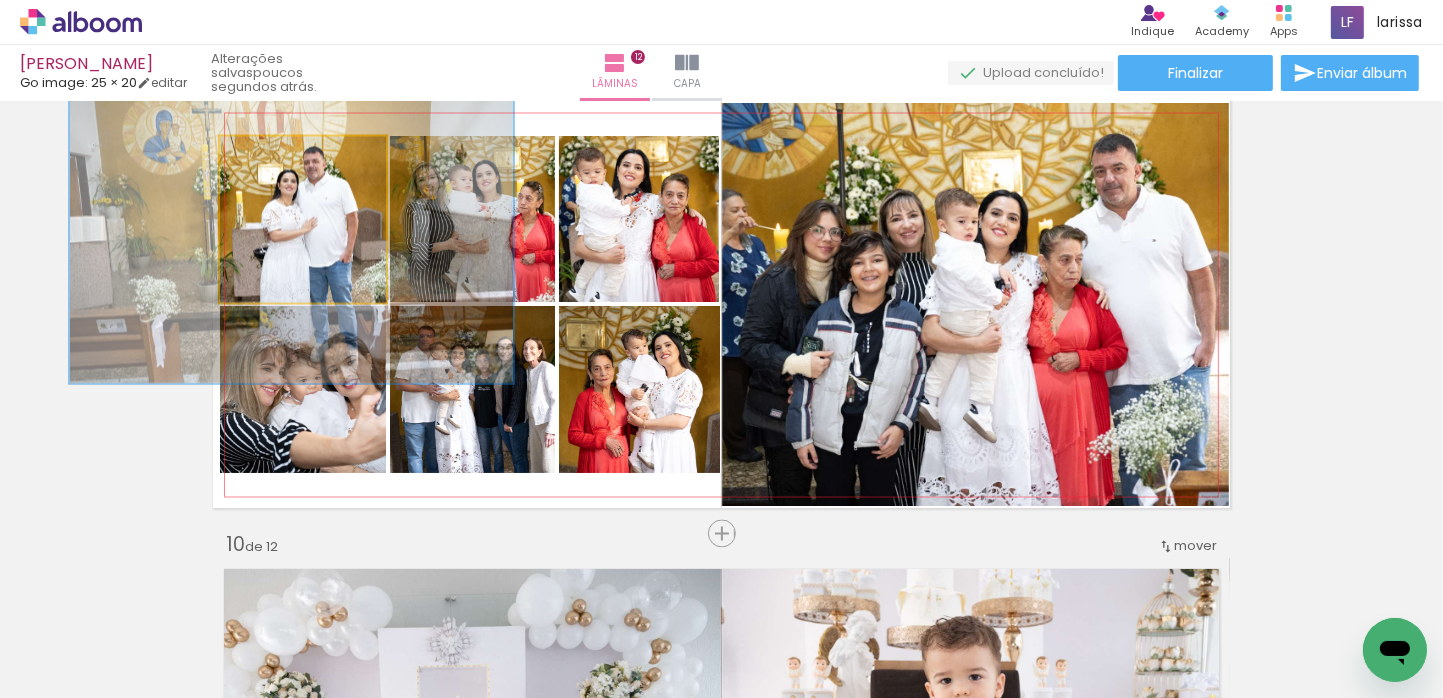 drag, startPoint x: 294, startPoint y: 154, endPoint x: 329, endPoint y: 162, distance: 35.902645 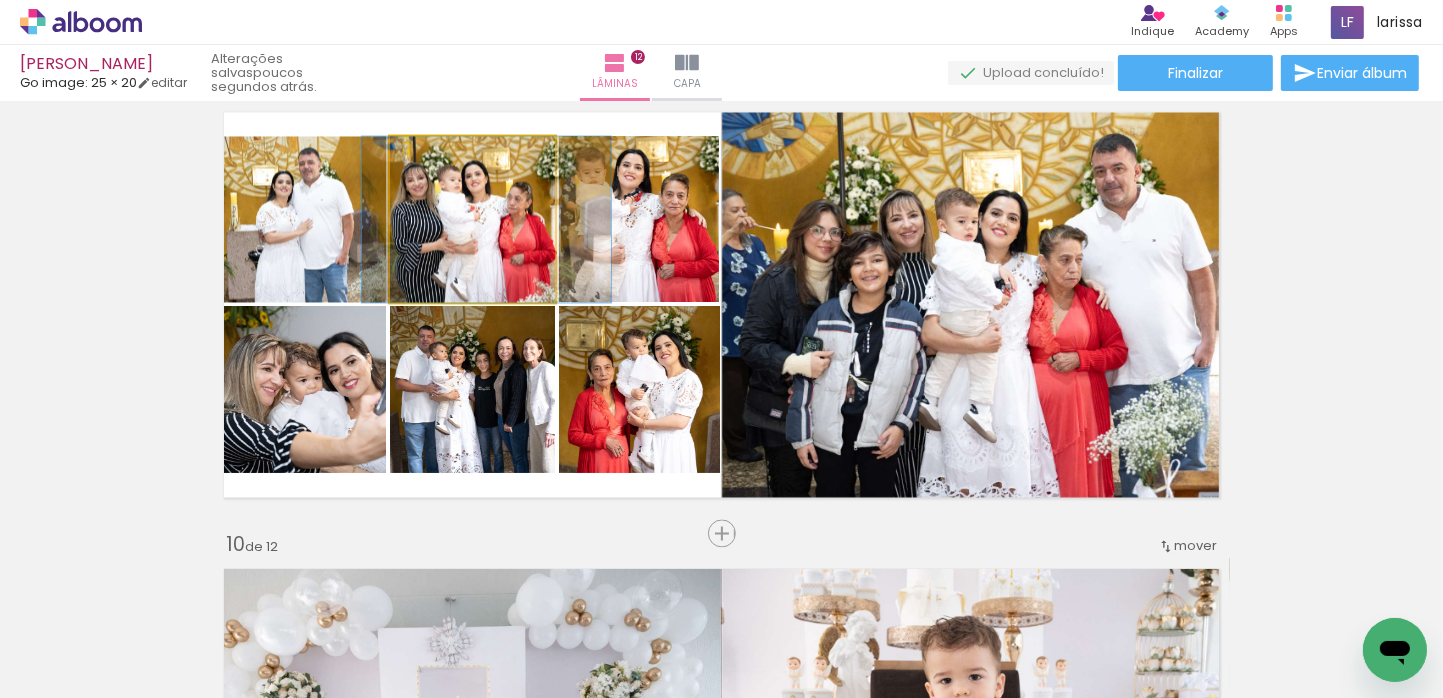 drag, startPoint x: 531, startPoint y: 230, endPoint x: 520, endPoint y: 226, distance: 11.7046995 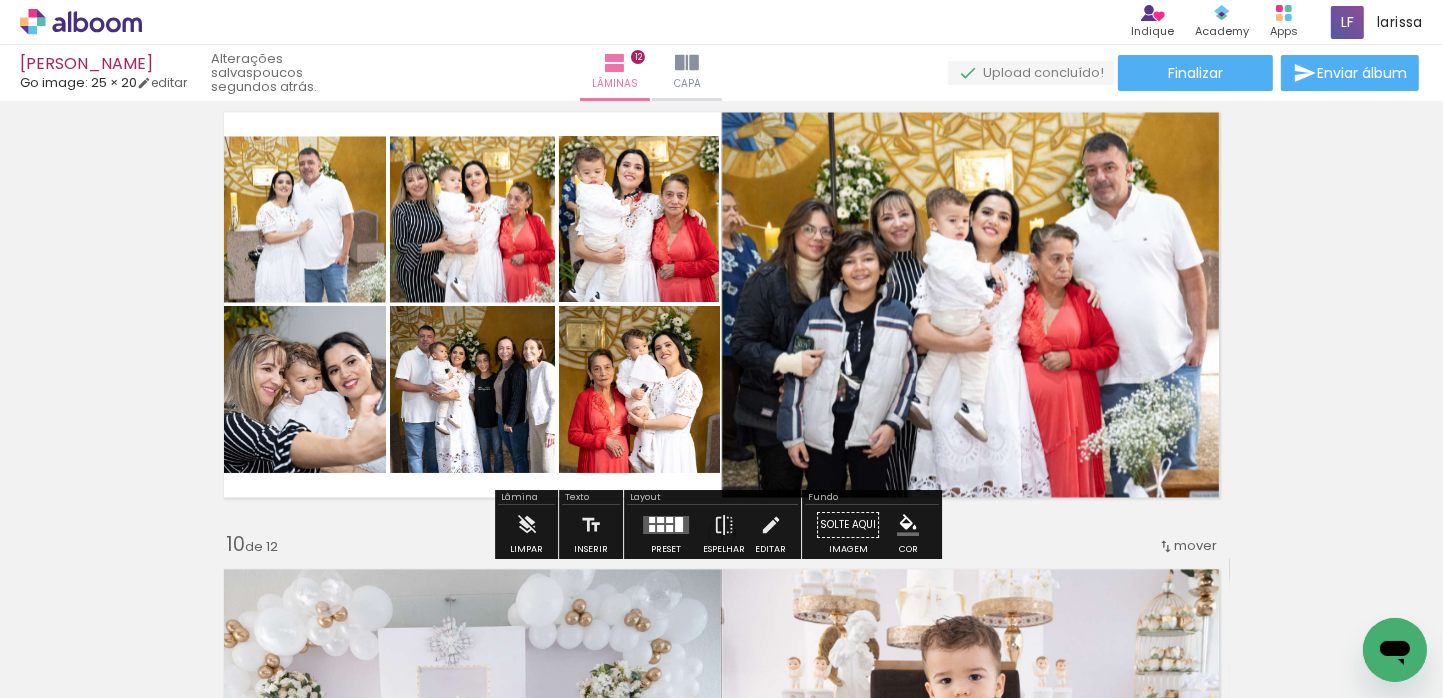 click on "Inserir lâmina 1  de 12  Inserir lâmina 2  de 12  Inserir lâmina 3  de 12  Inserir lâmina 4  de 12  Inserir lâmina 5  de 12  Inserir lâmina 6  de 12  Inserir lâmina 7  de 12  Inserir lâmina 8  de 12  Inserir lâmina 9  de 12  Inserir lâmina 10  de 12  Inserir lâmina 11  de 12  Inserir lâmina 12  de 12" at bounding box center (721, -635) 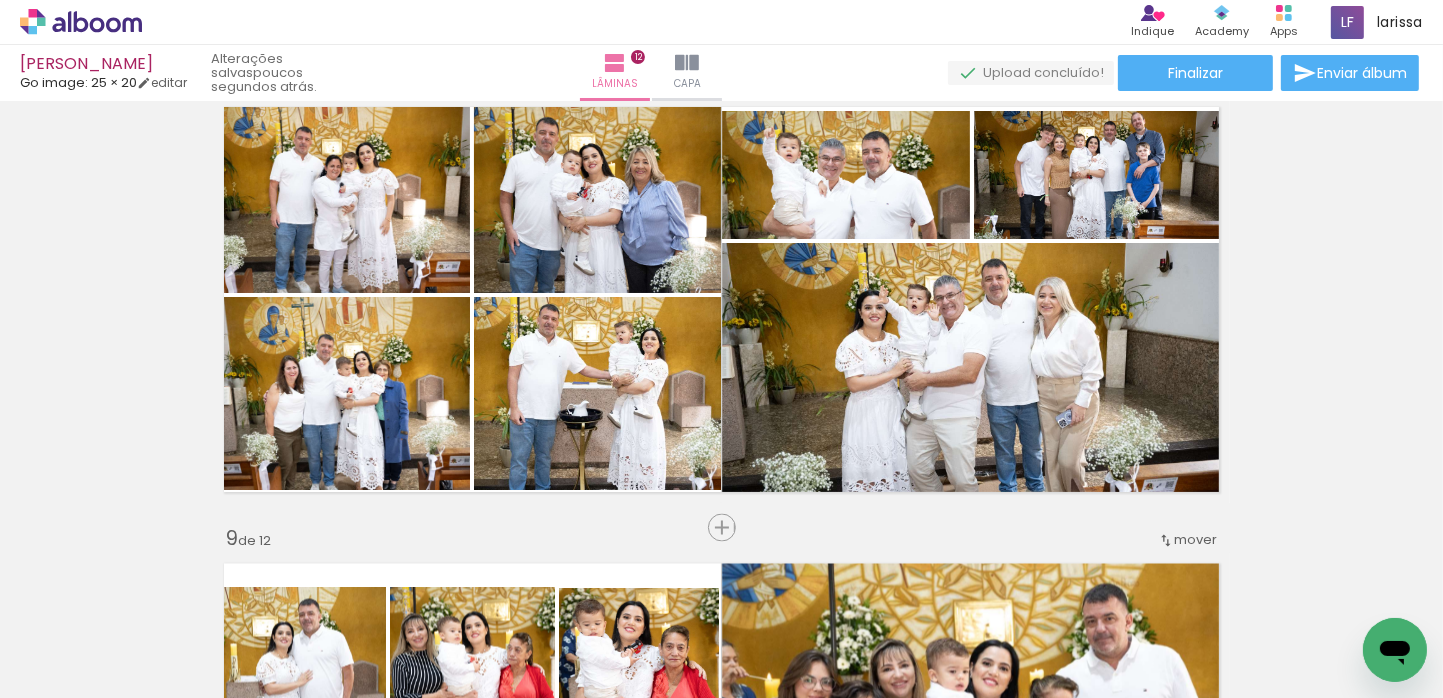 scroll, scrollTop: 3204, scrollLeft: 0, axis: vertical 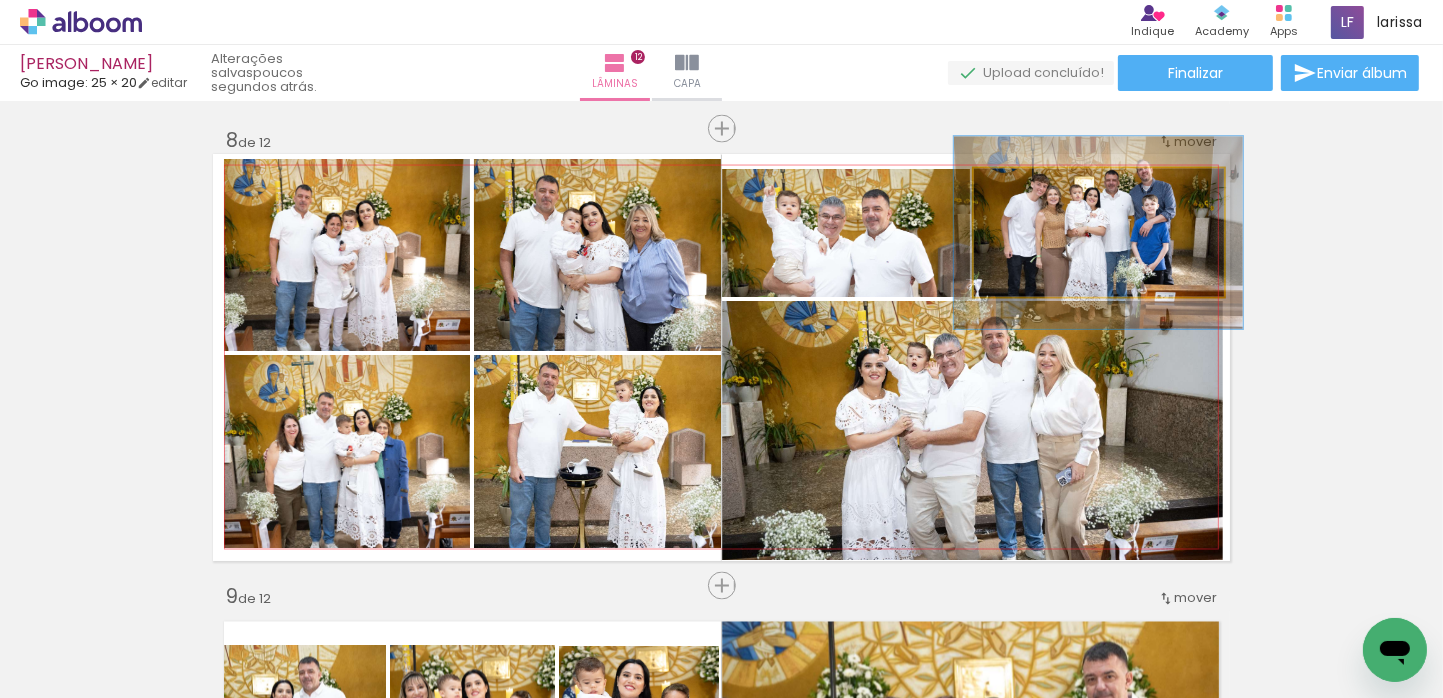 drag, startPoint x: 1017, startPoint y: 187, endPoint x: 1031, endPoint y: 188, distance: 14.035668 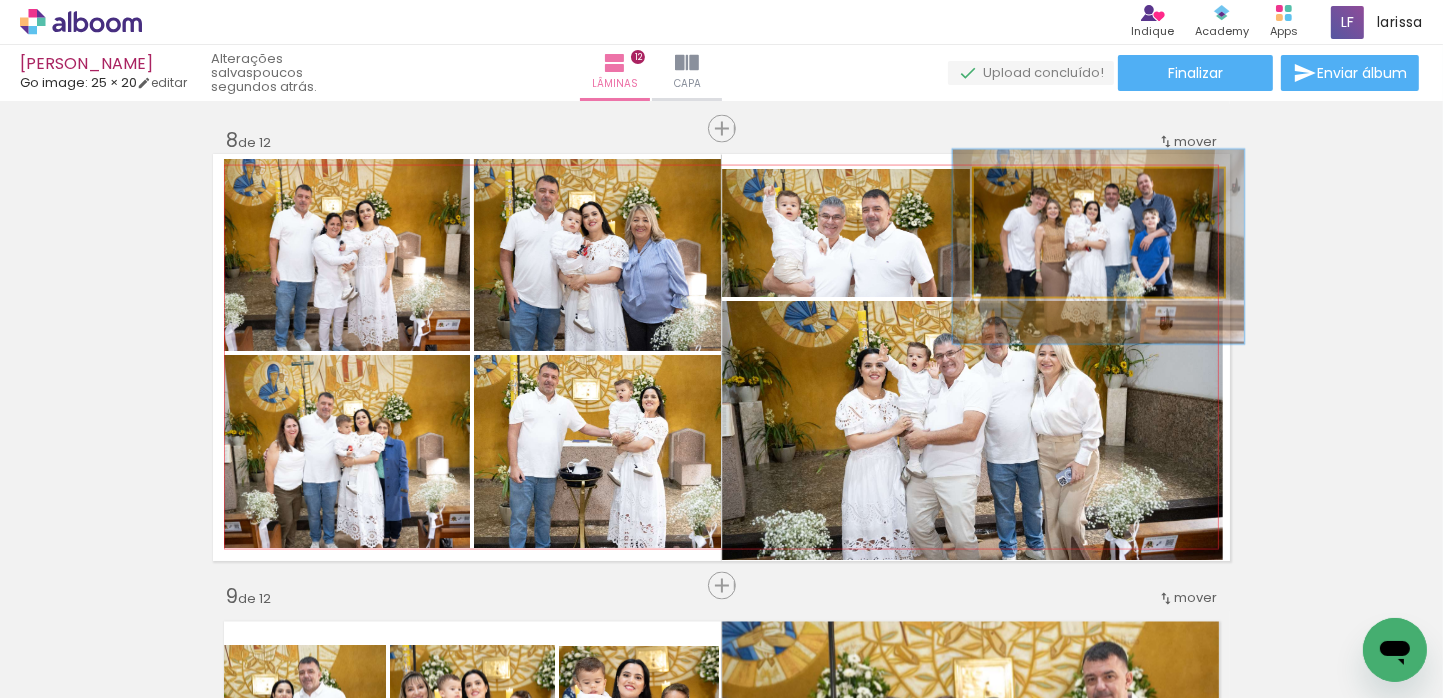 drag, startPoint x: 1124, startPoint y: 237, endPoint x: 1124, endPoint y: 249, distance: 12 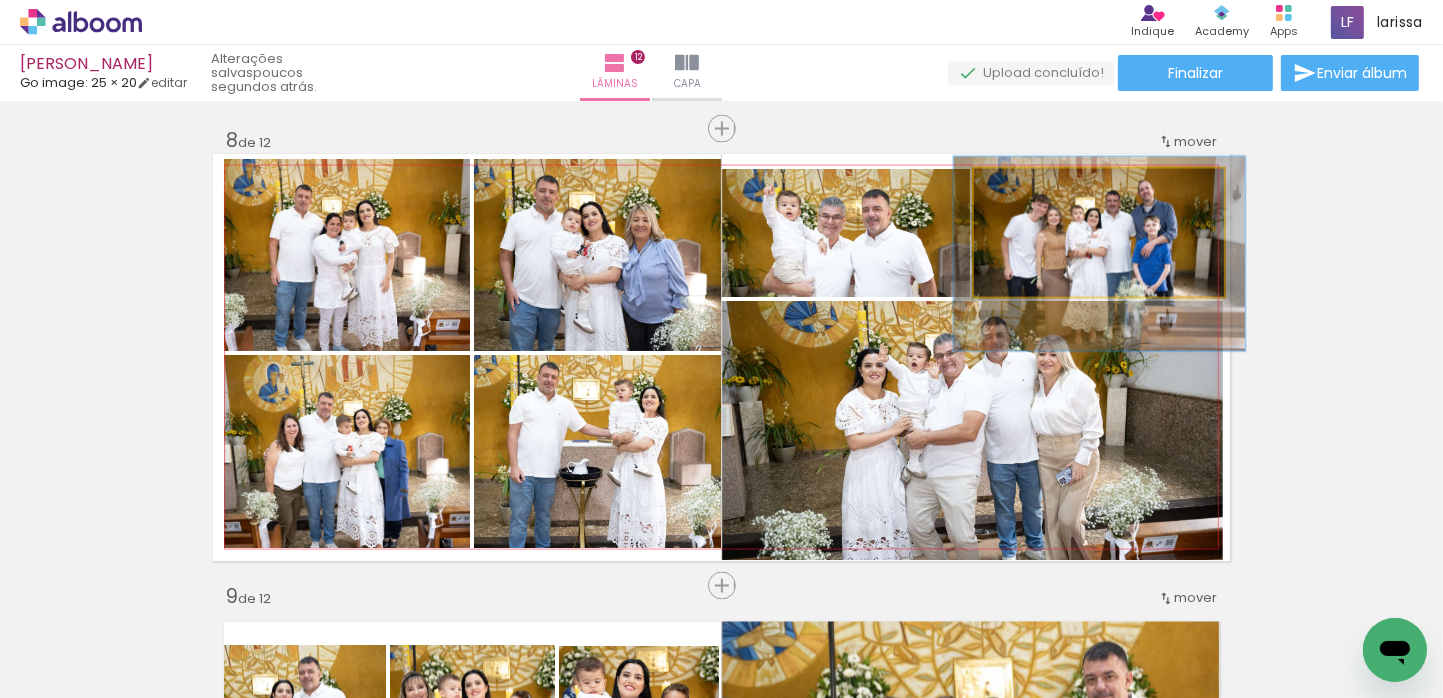 click 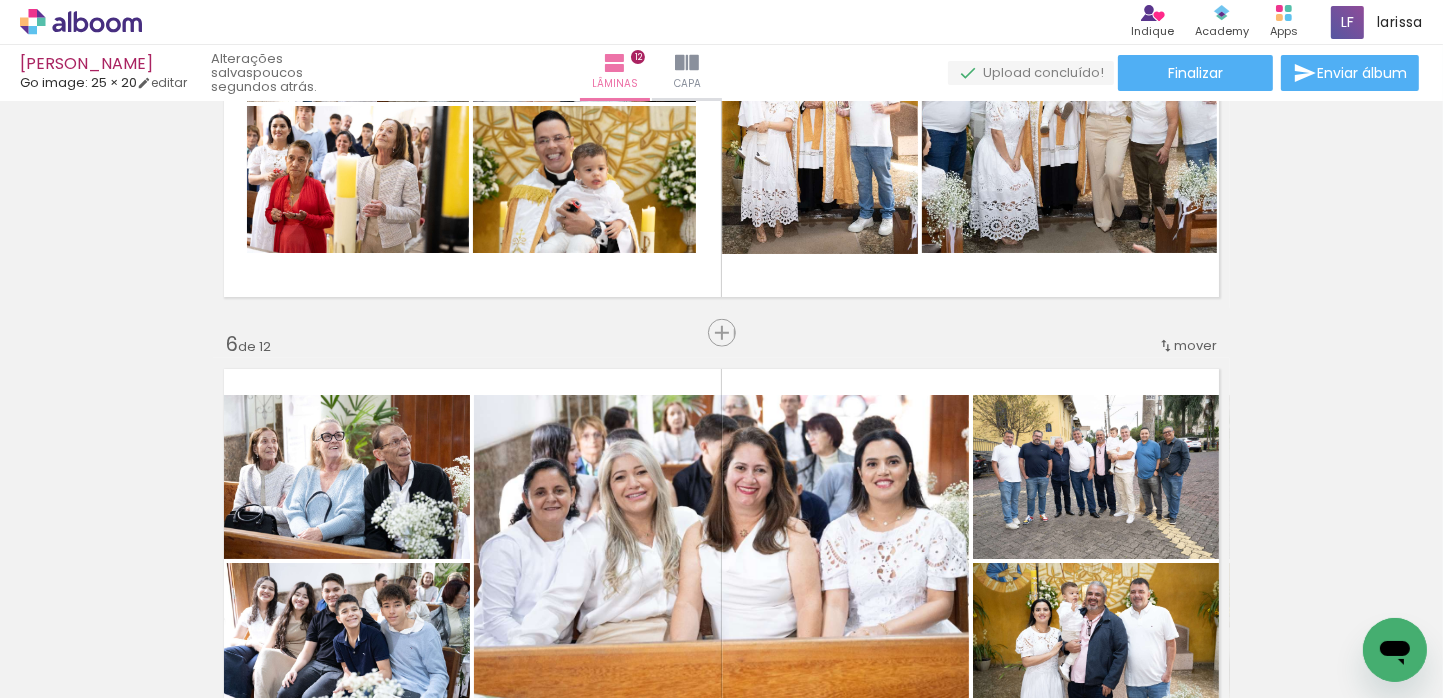 scroll, scrollTop: 1918, scrollLeft: 0, axis: vertical 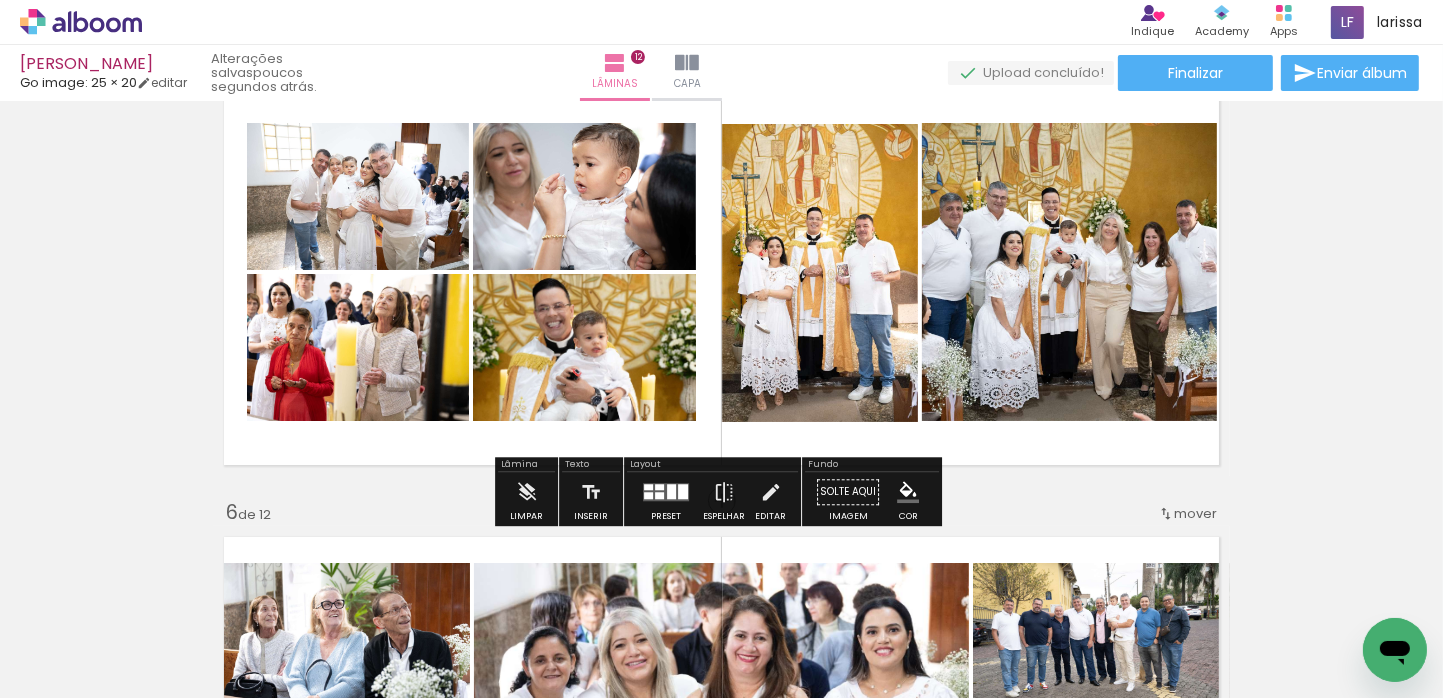 click 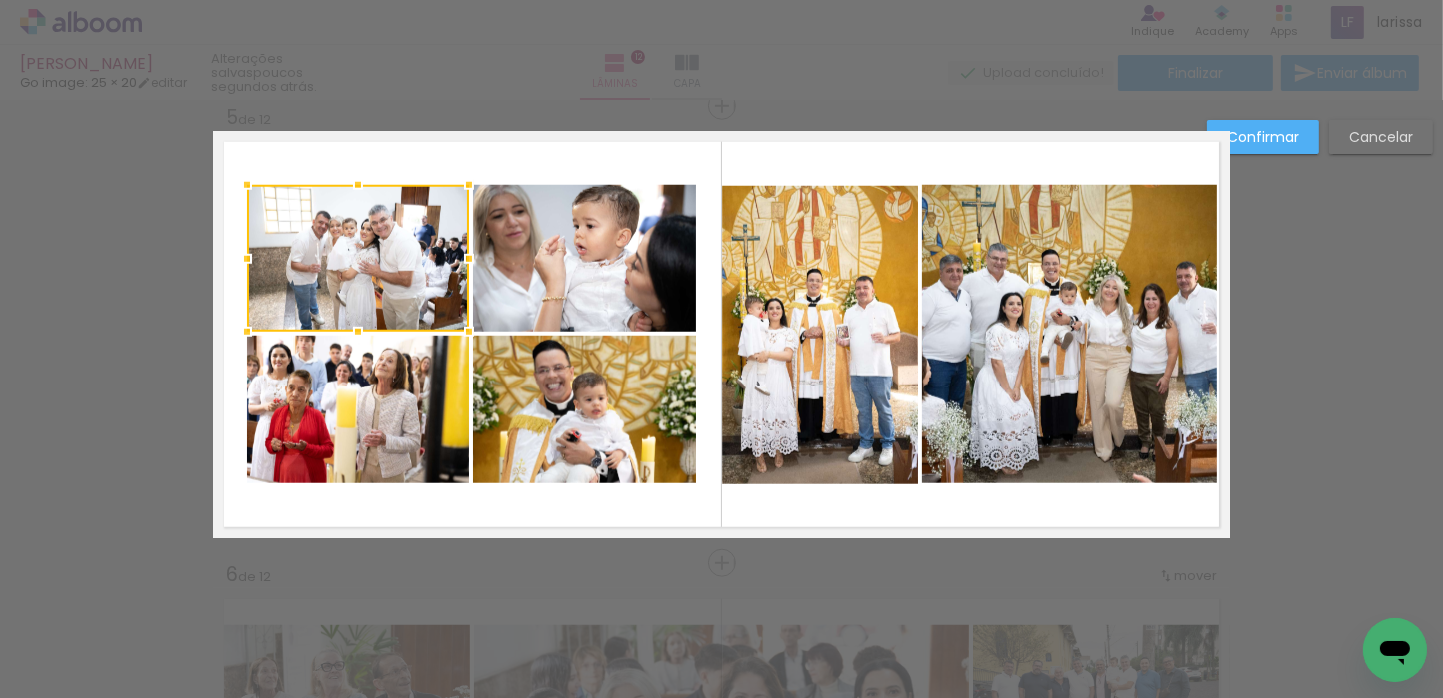 scroll, scrollTop: 1853, scrollLeft: 0, axis: vertical 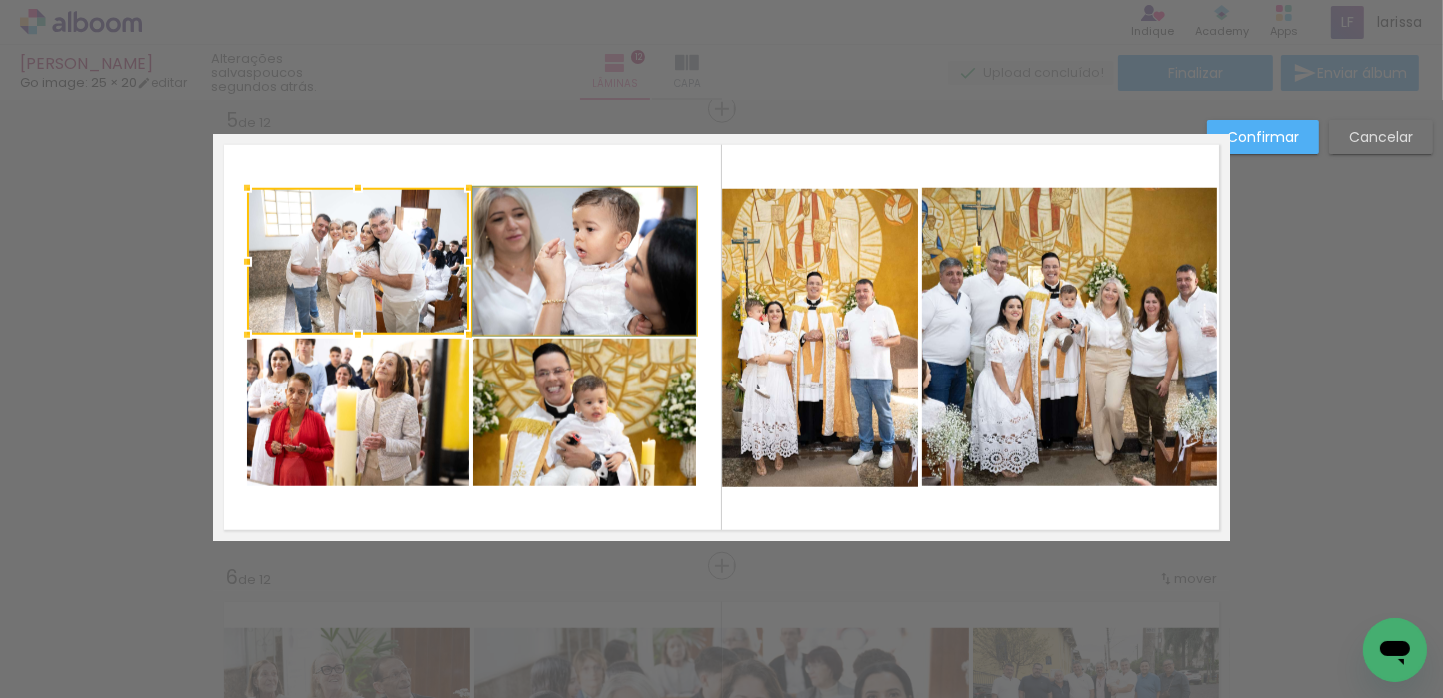 click 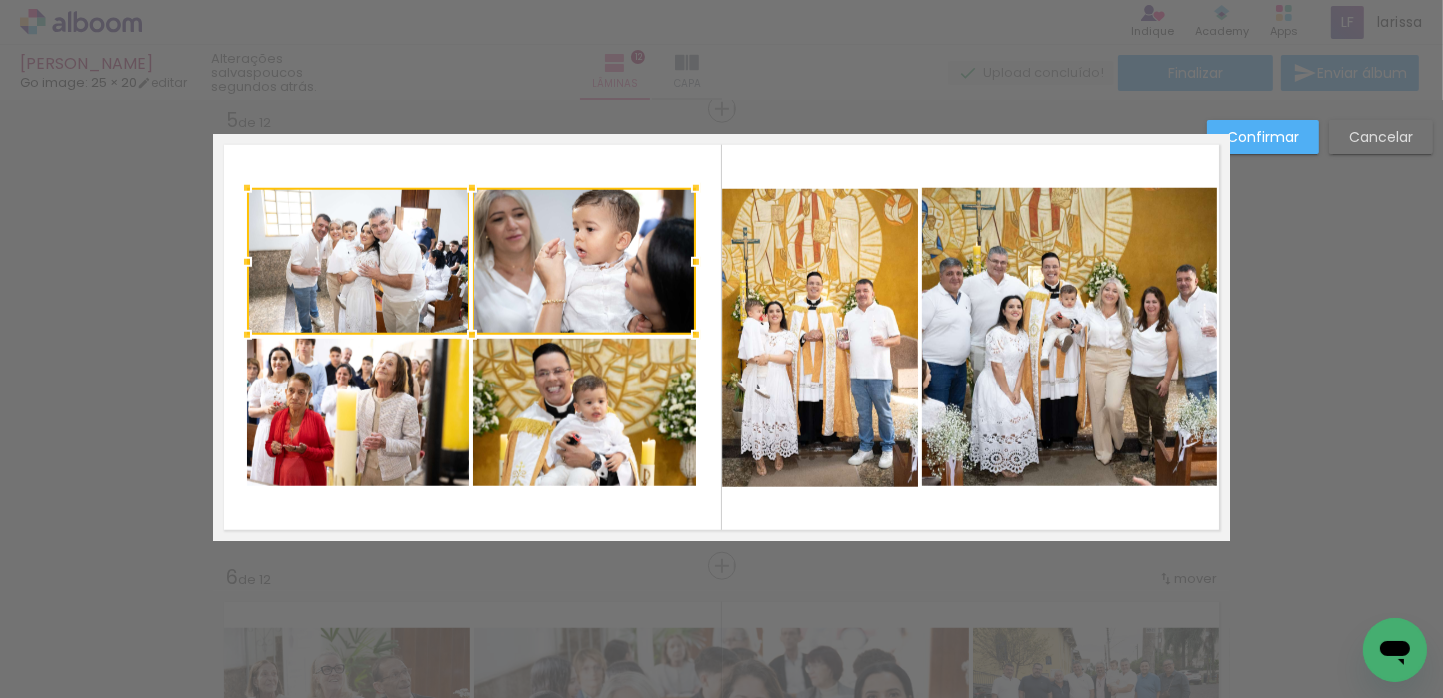 click 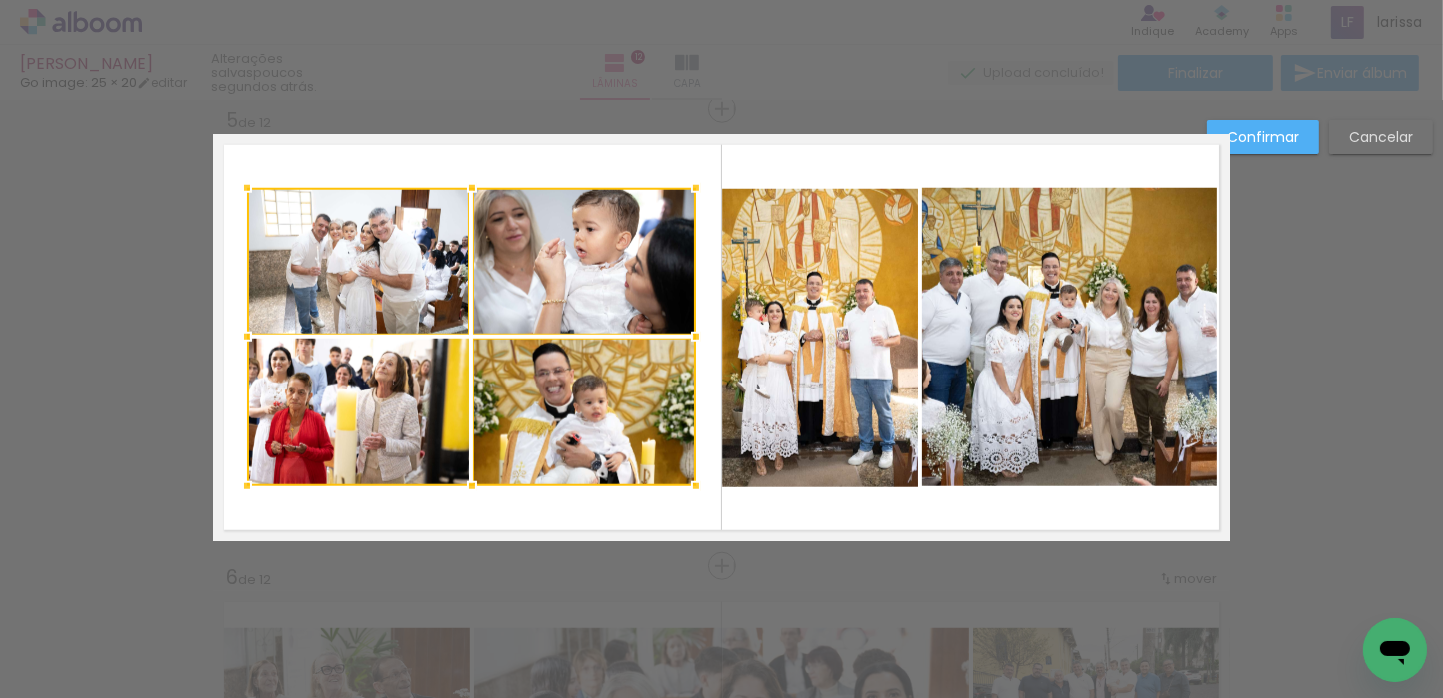 click at bounding box center [471, 337] 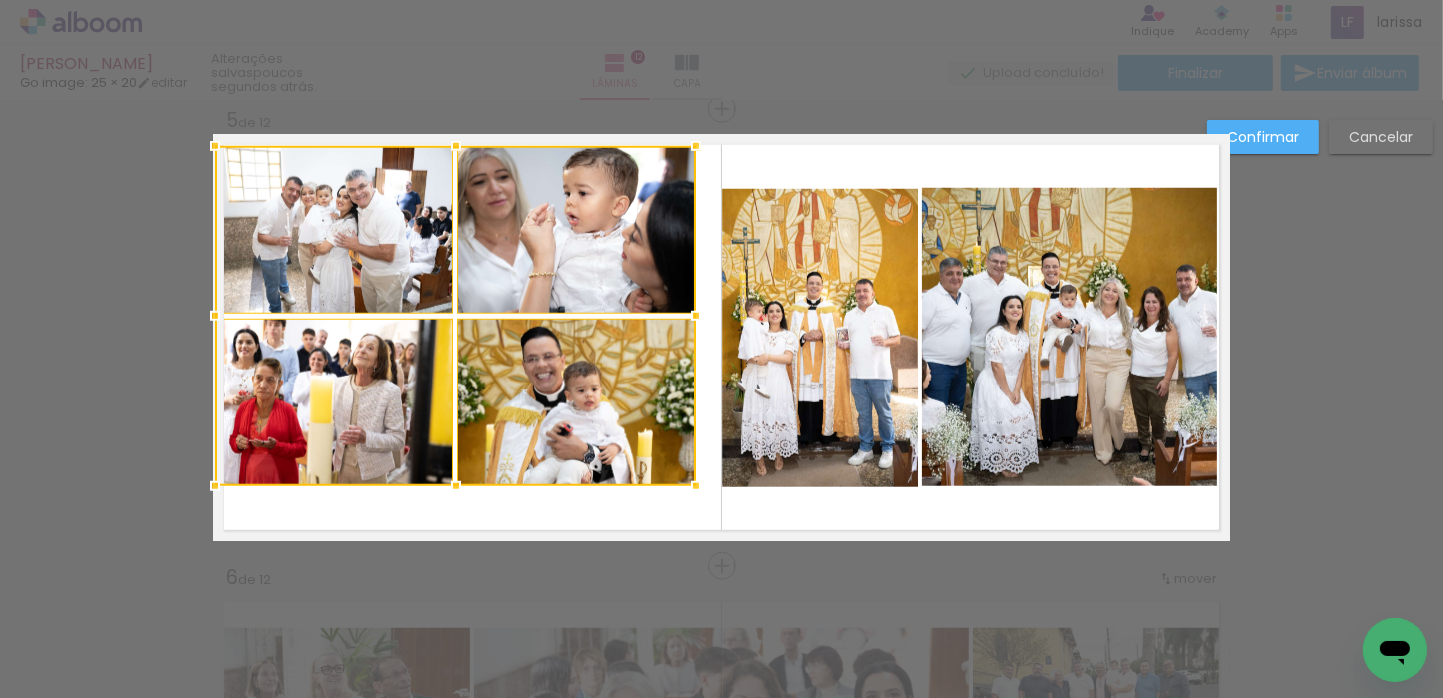 drag, startPoint x: 238, startPoint y: 184, endPoint x: 215, endPoint y: 143, distance: 47.010635 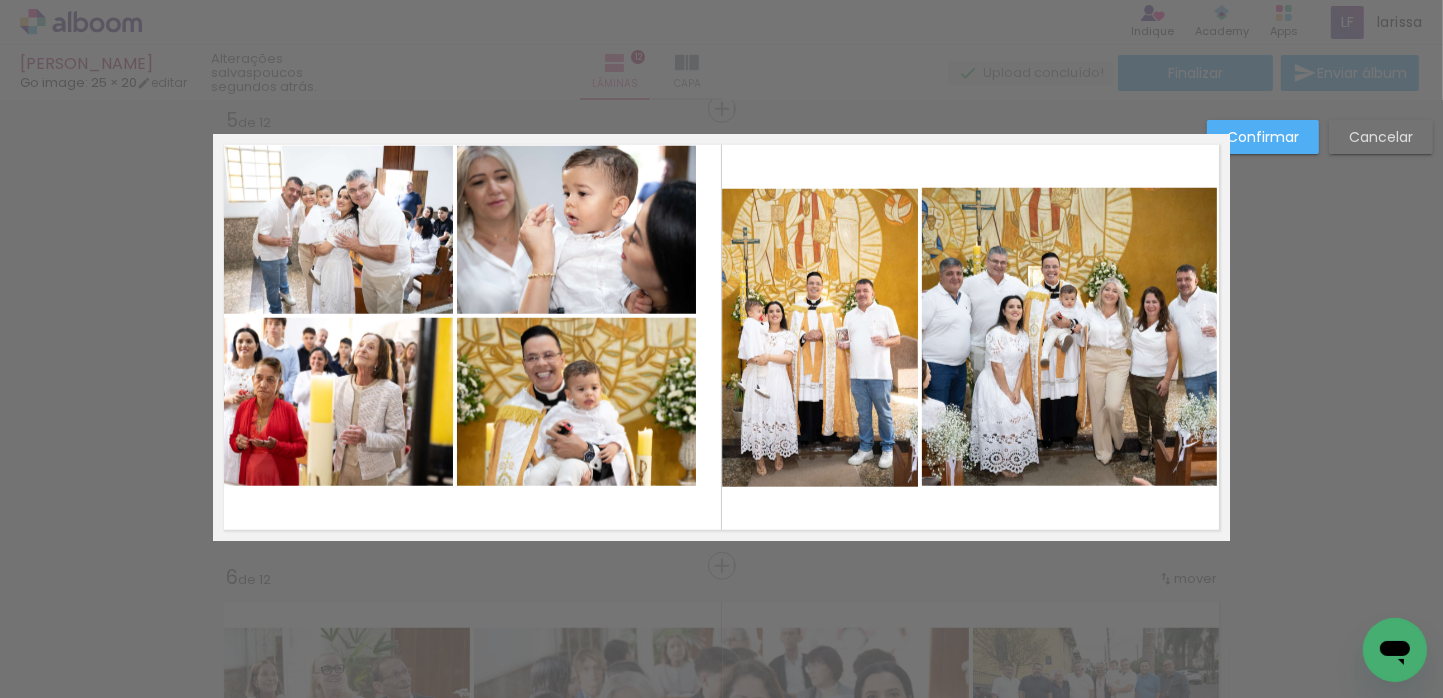 click 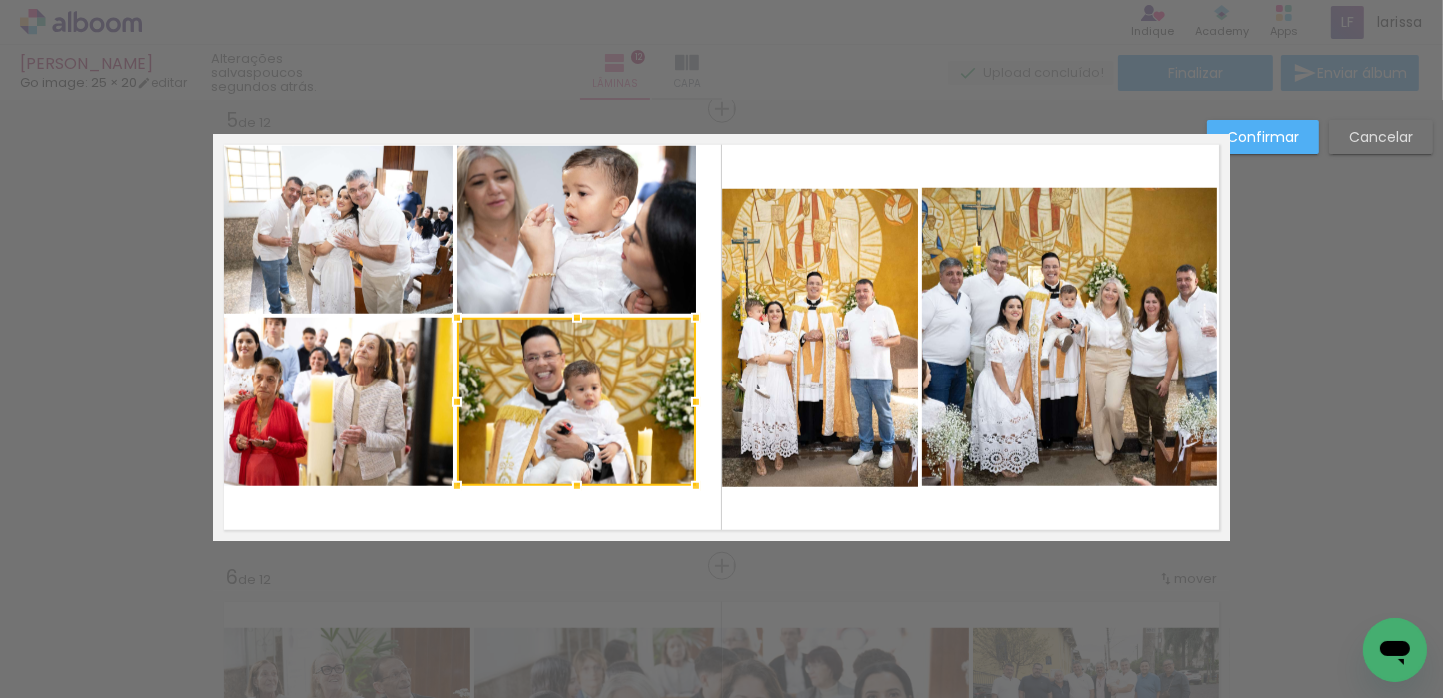 click 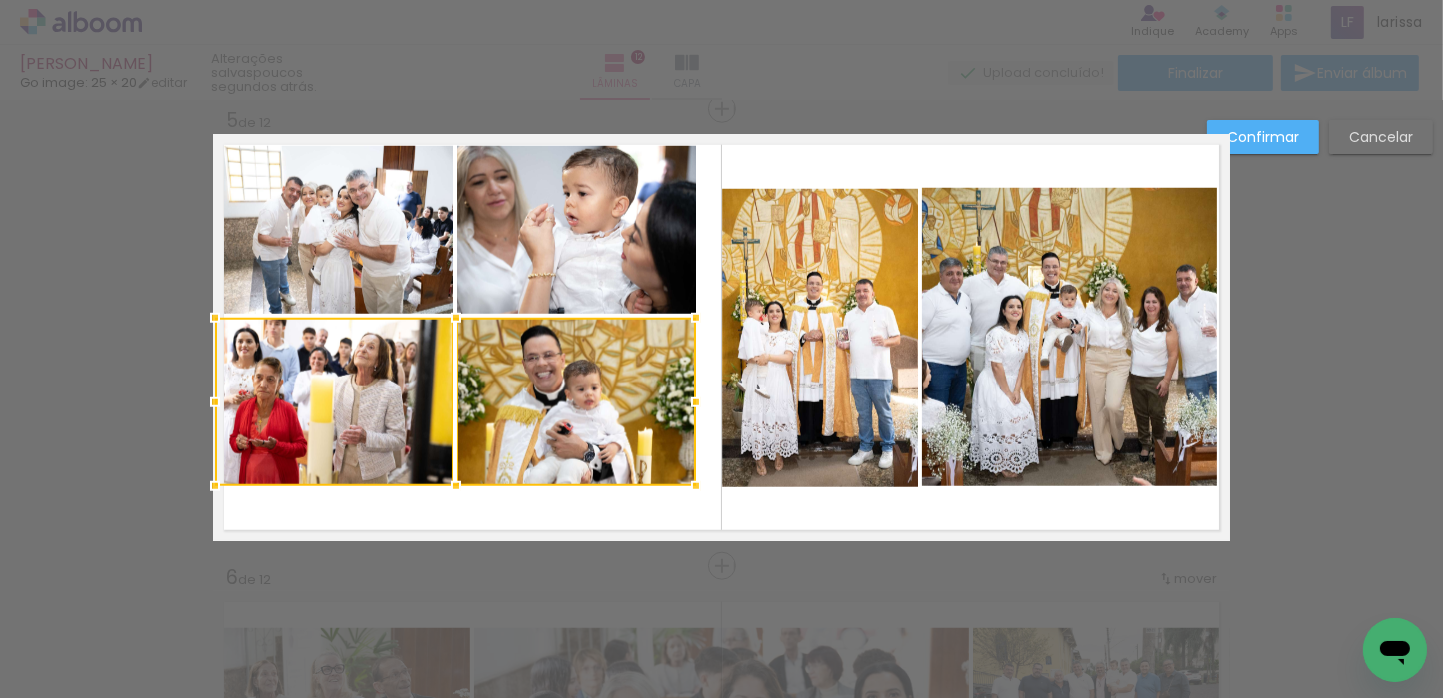 click 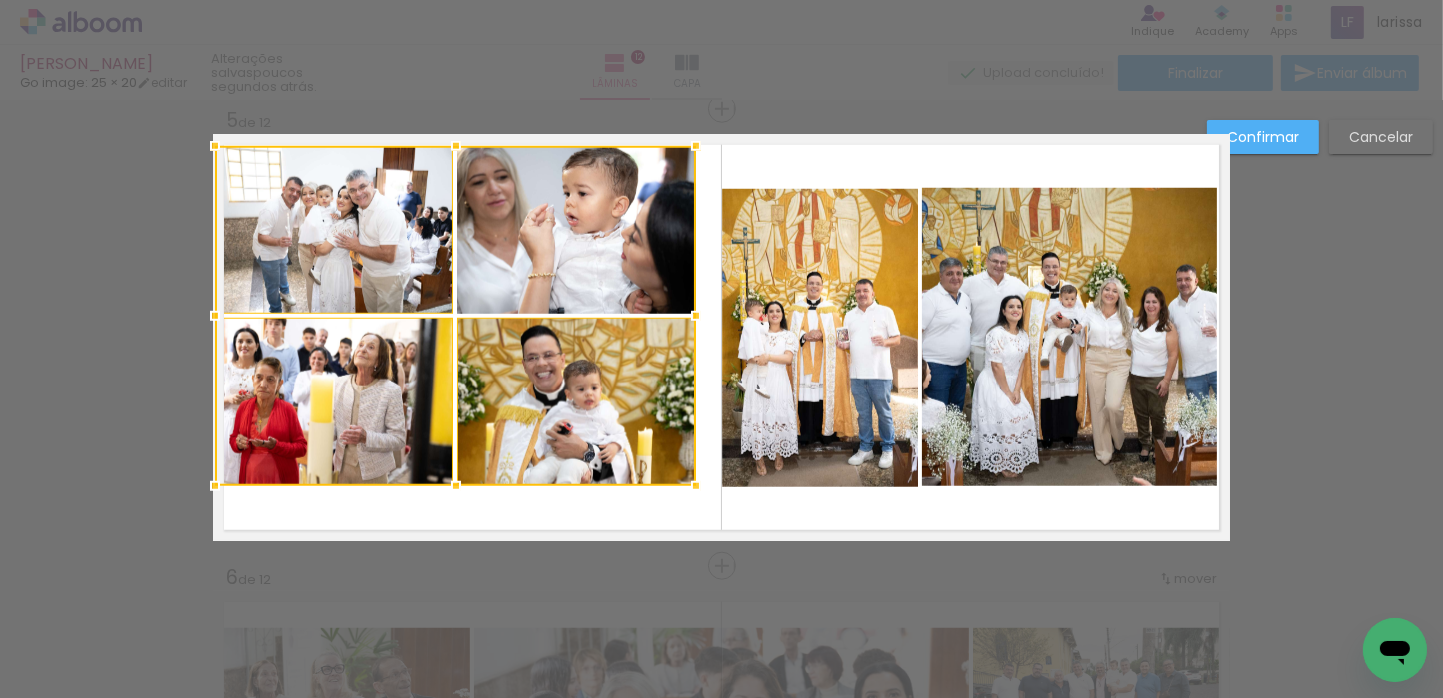 click at bounding box center (455, 316) 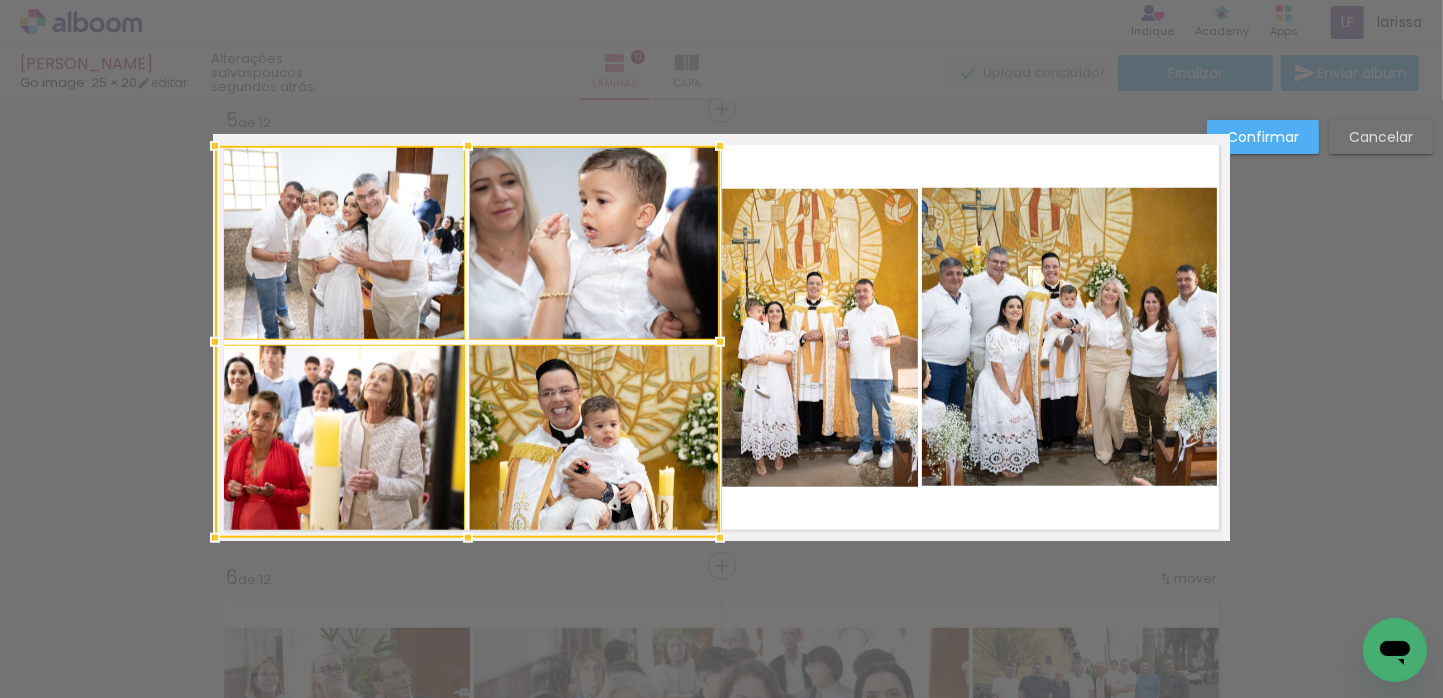 drag, startPoint x: 696, startPoint y: 487, endPoint x: 712, endPoint y: 531, distance: 46.818798 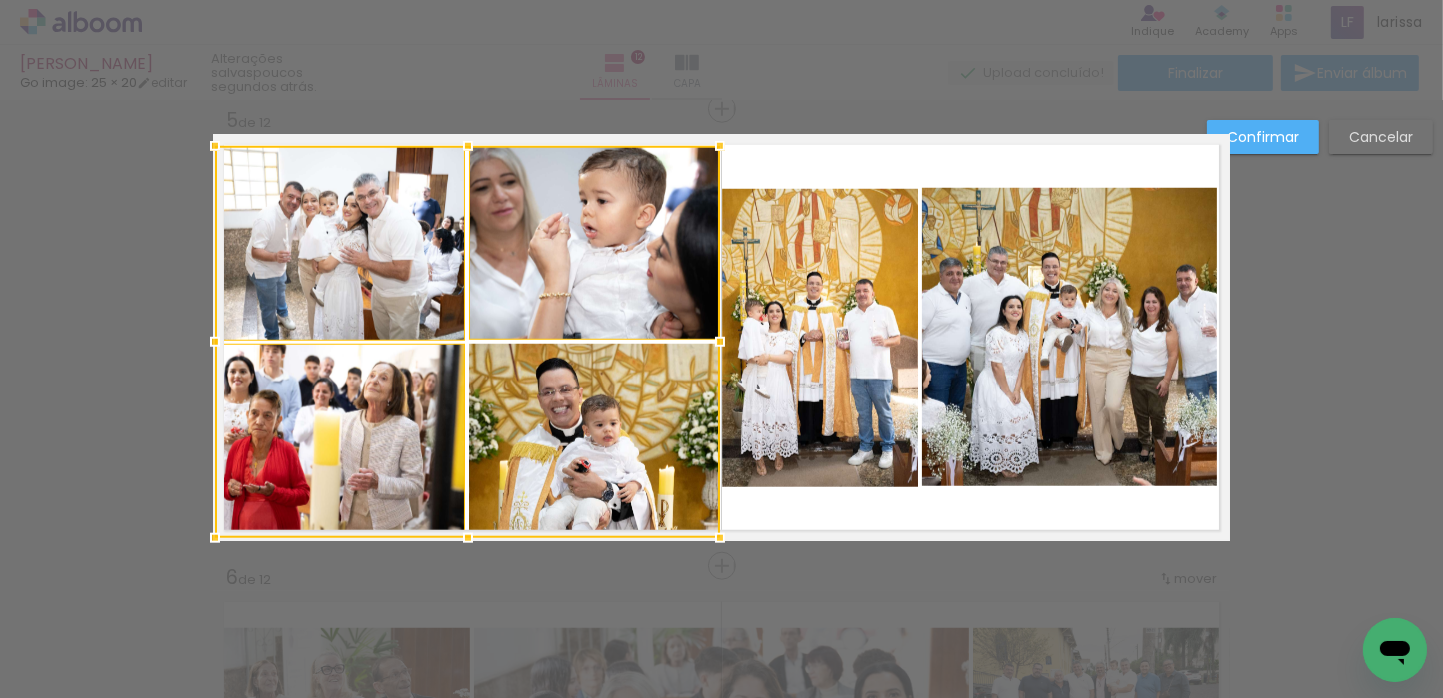 click on "Confirmar Cancelar" at bounding box center (721, 1242) 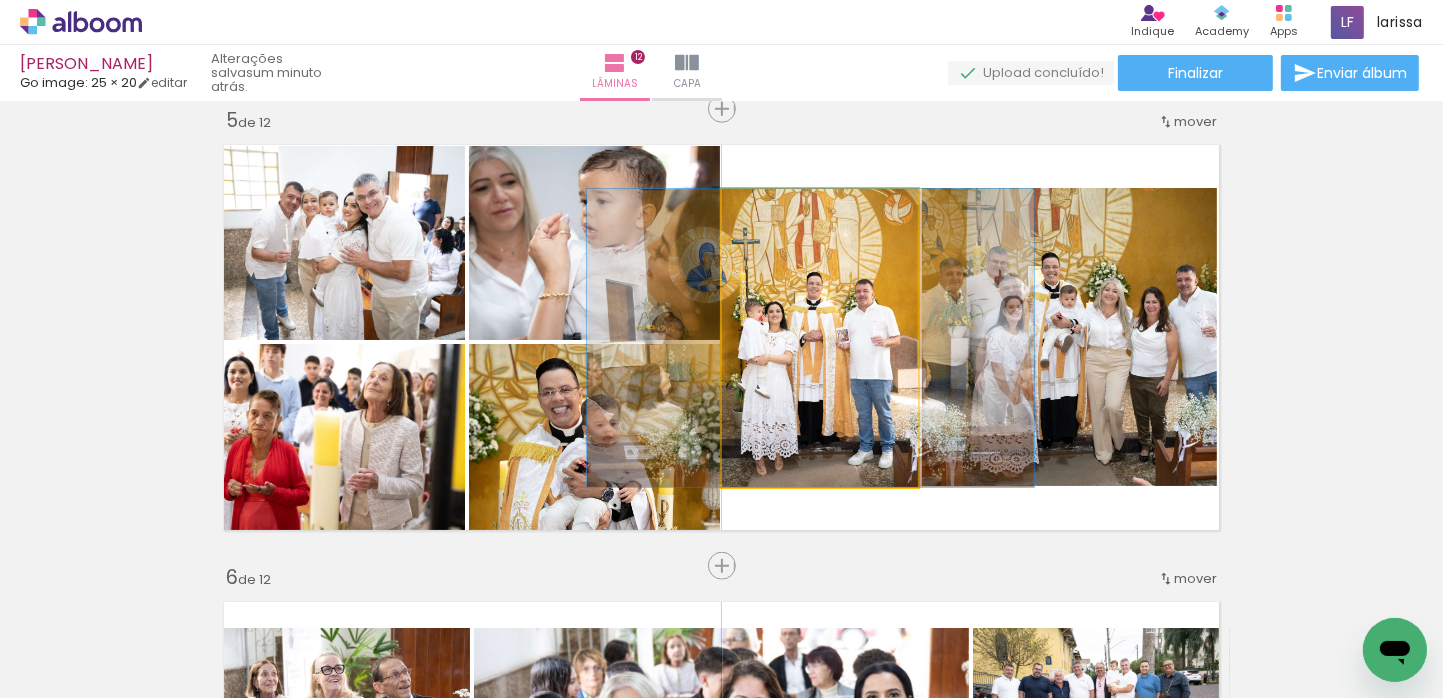 click 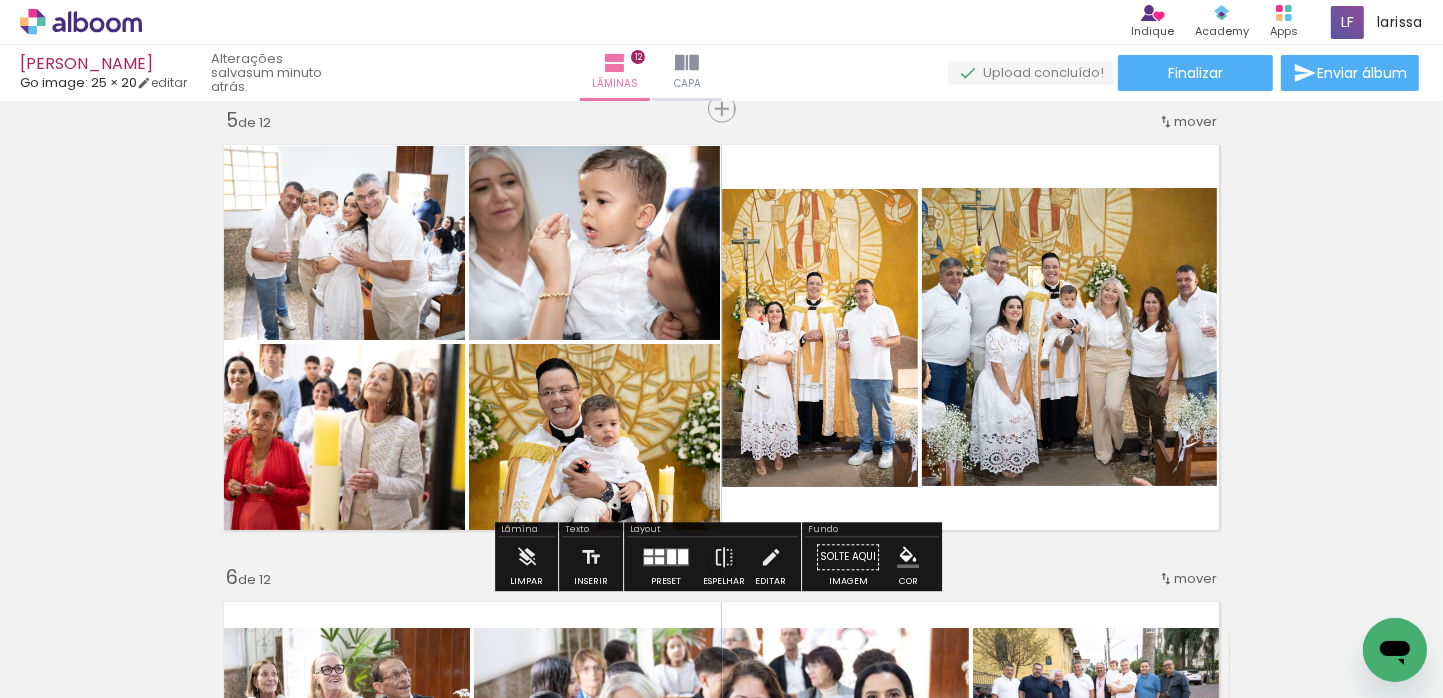 click 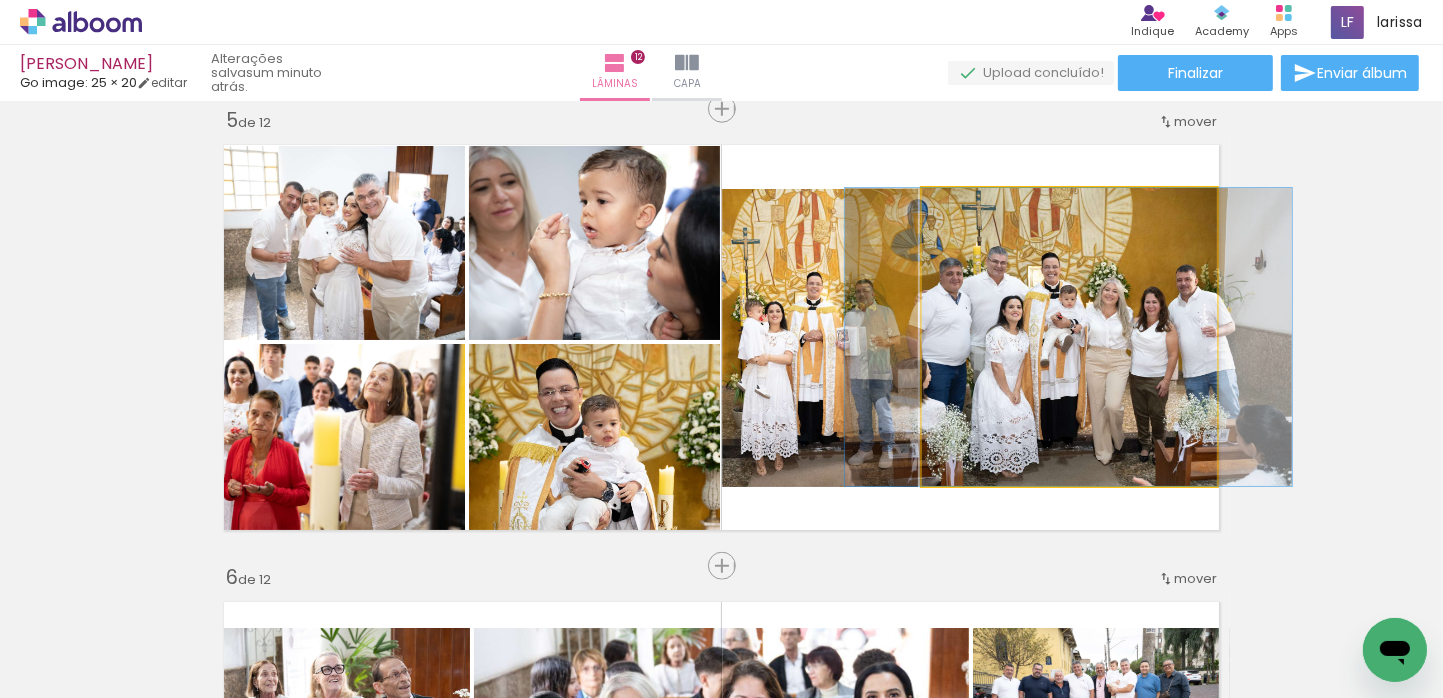 click 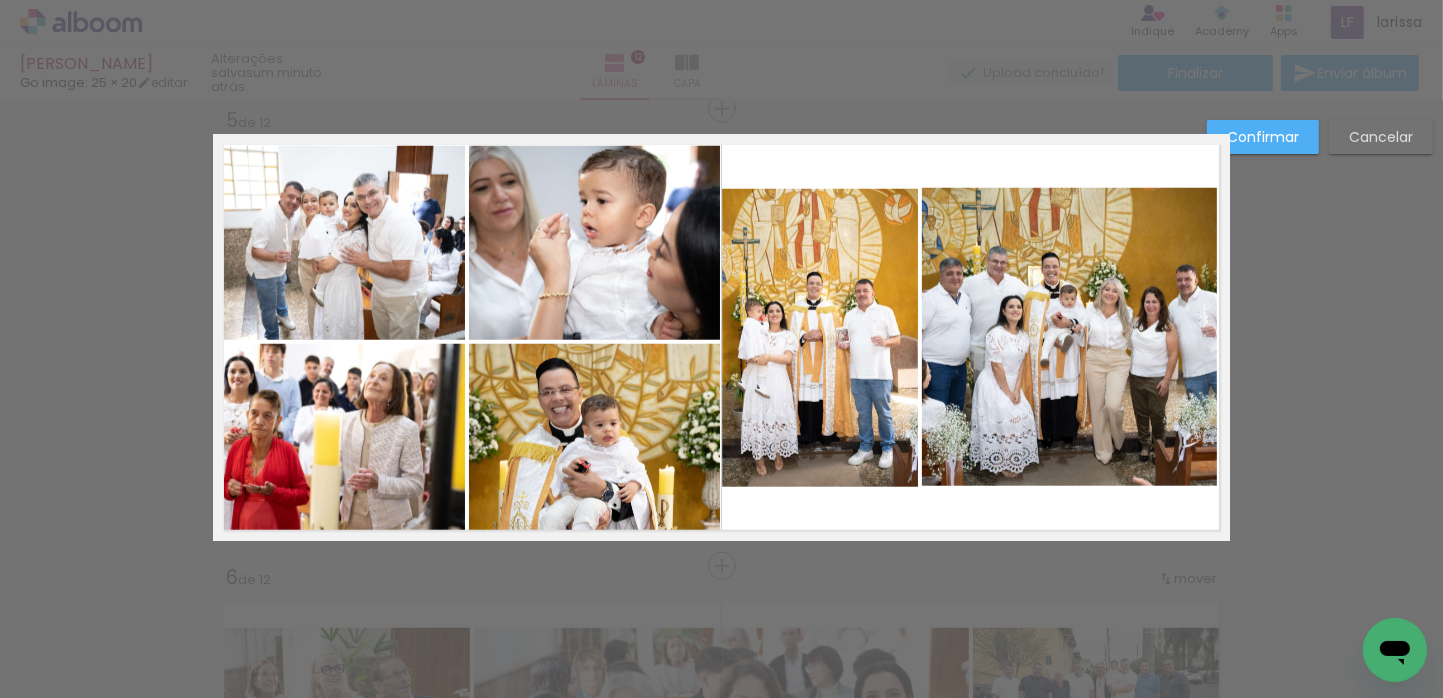 click 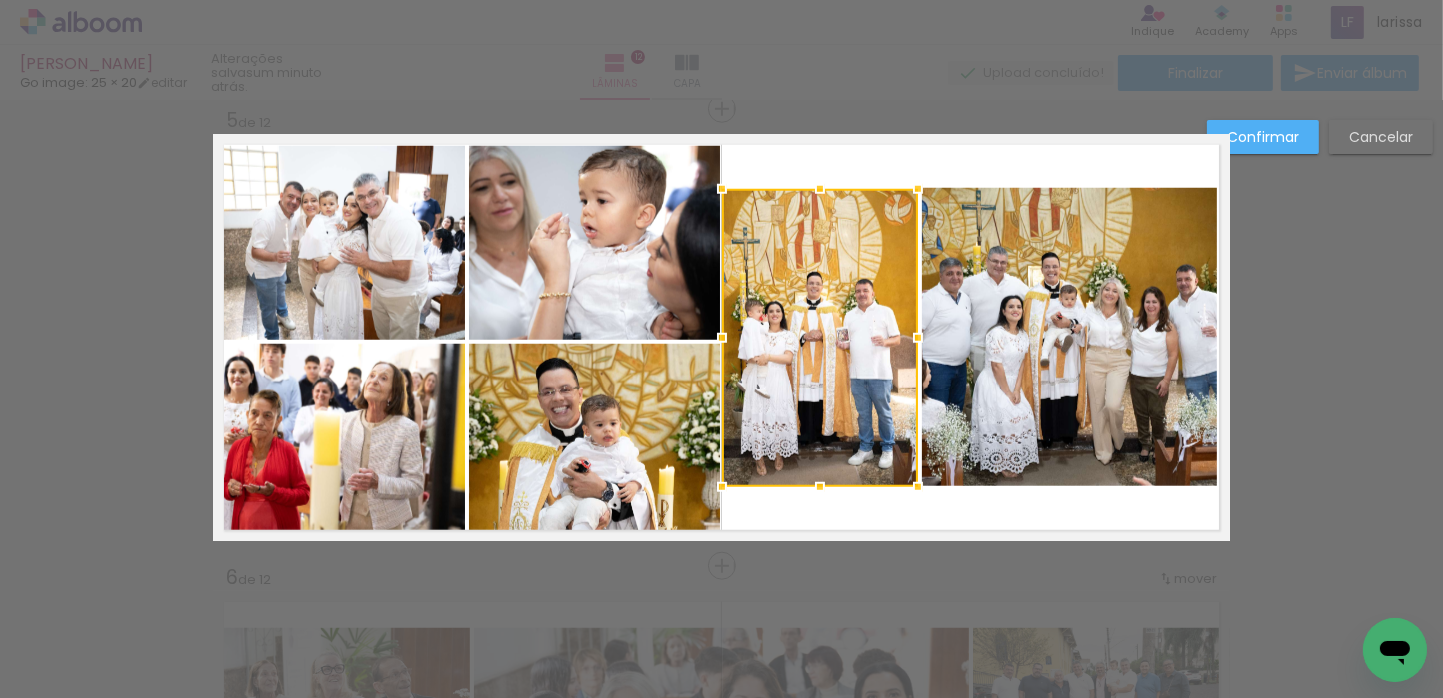 click 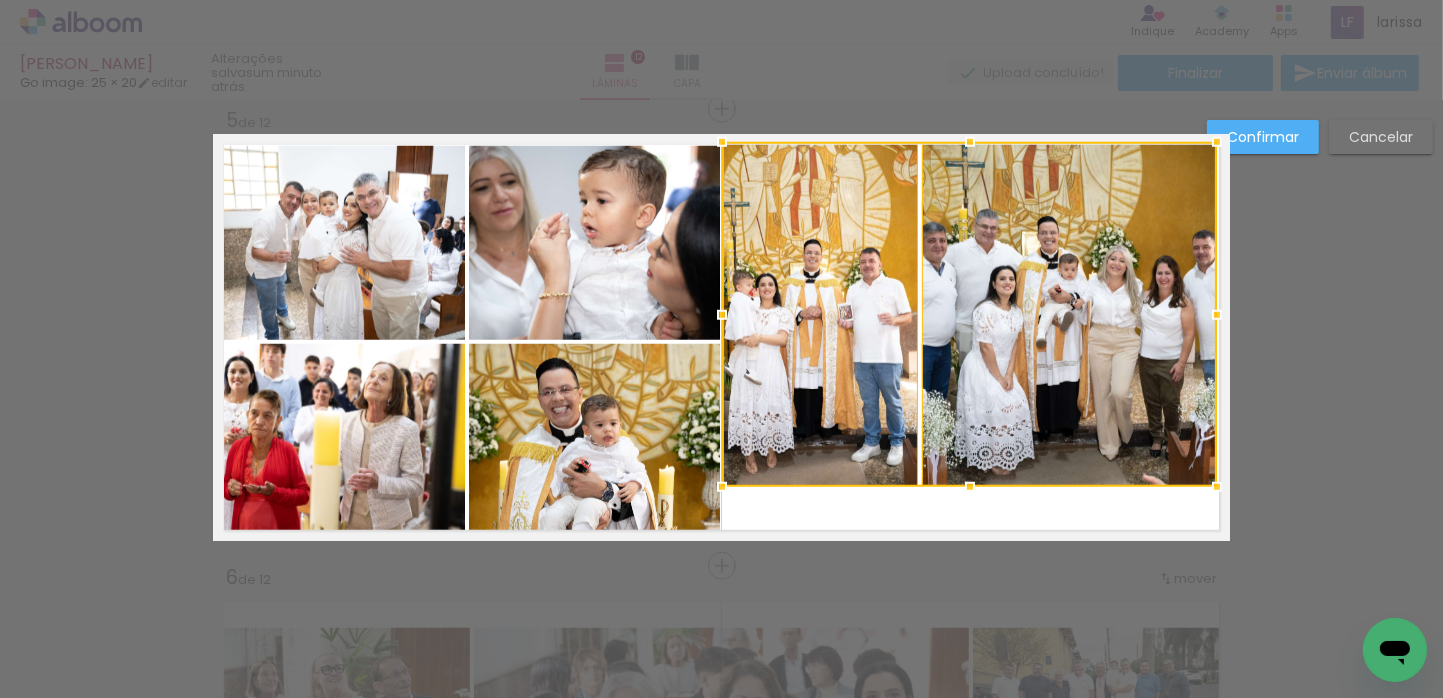 drag, startPoint x: 964, startPoint y: 187, endPoint x: 960, endPoint y: 150, distance: 37.215588 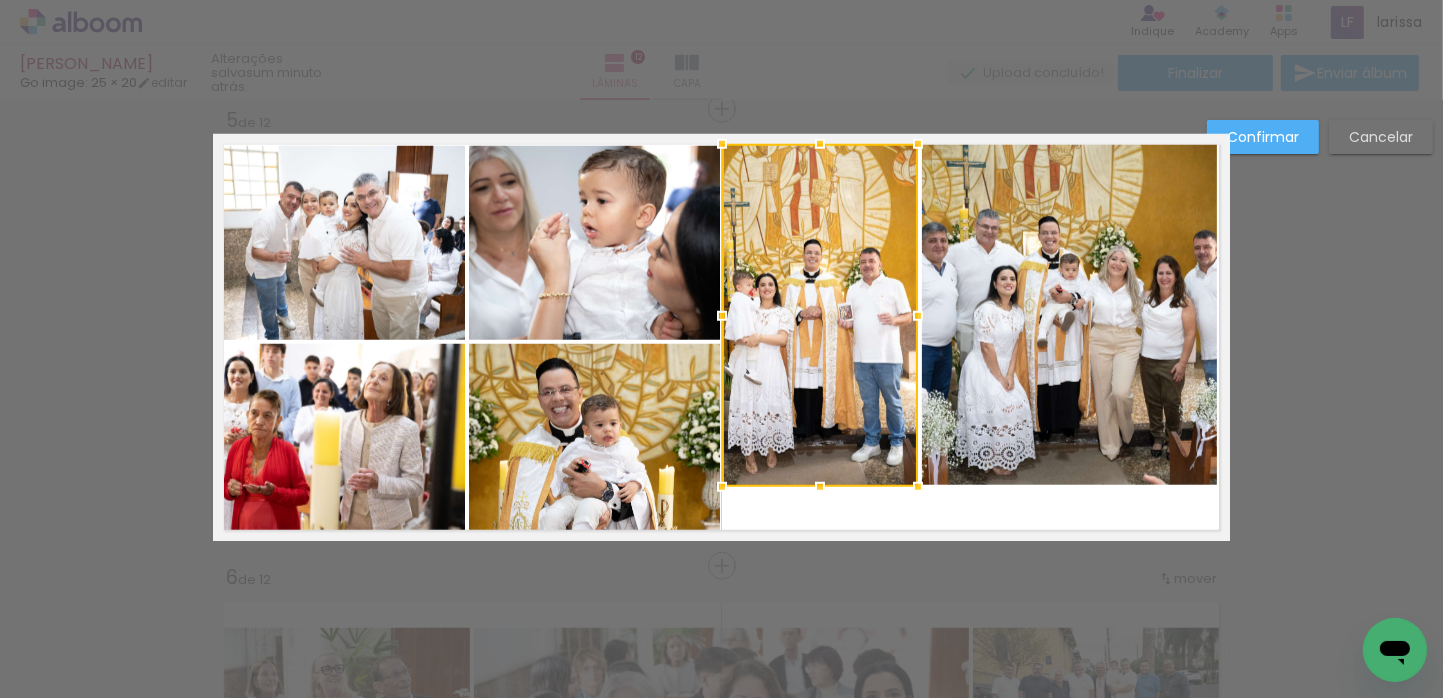 click 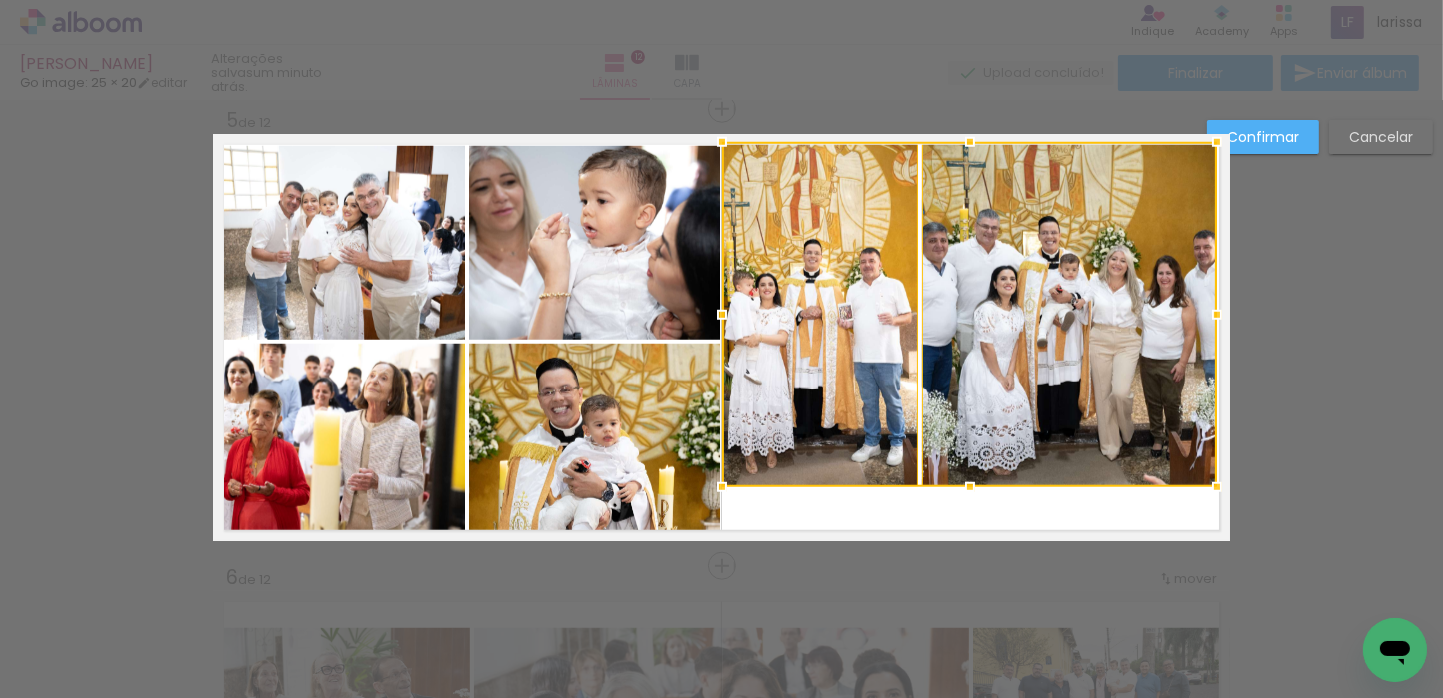 click at bounding box center (969, 314) 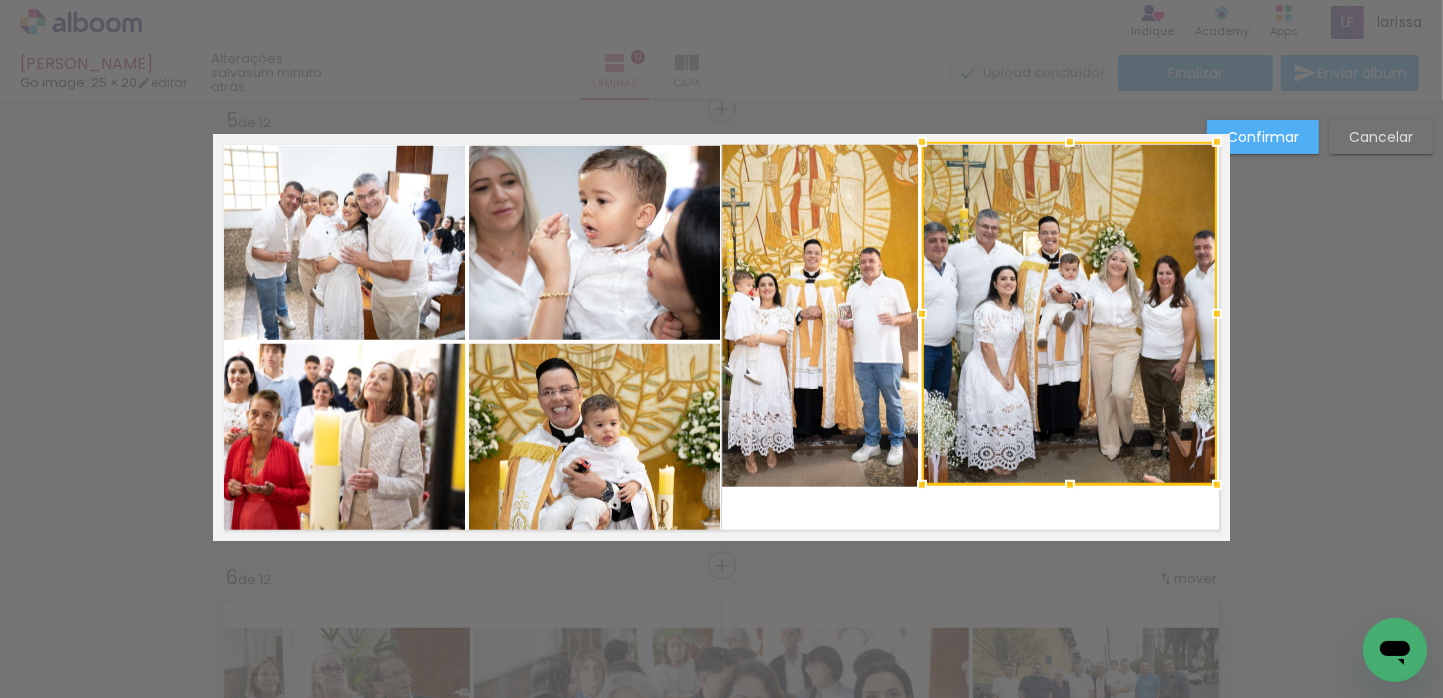 click 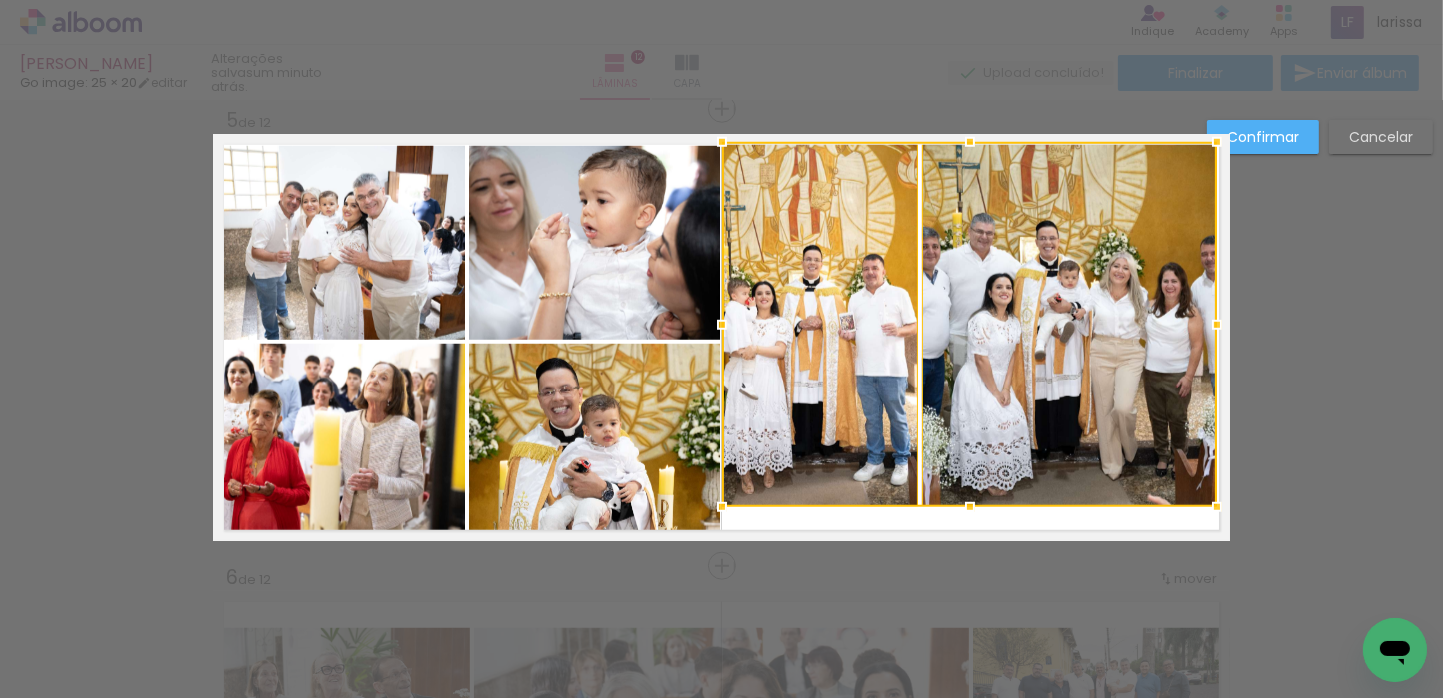 drag, startPoint x: 966, startPoint y: 495, endPoint x: 973, endPoint y: 509, distance: 15.652476 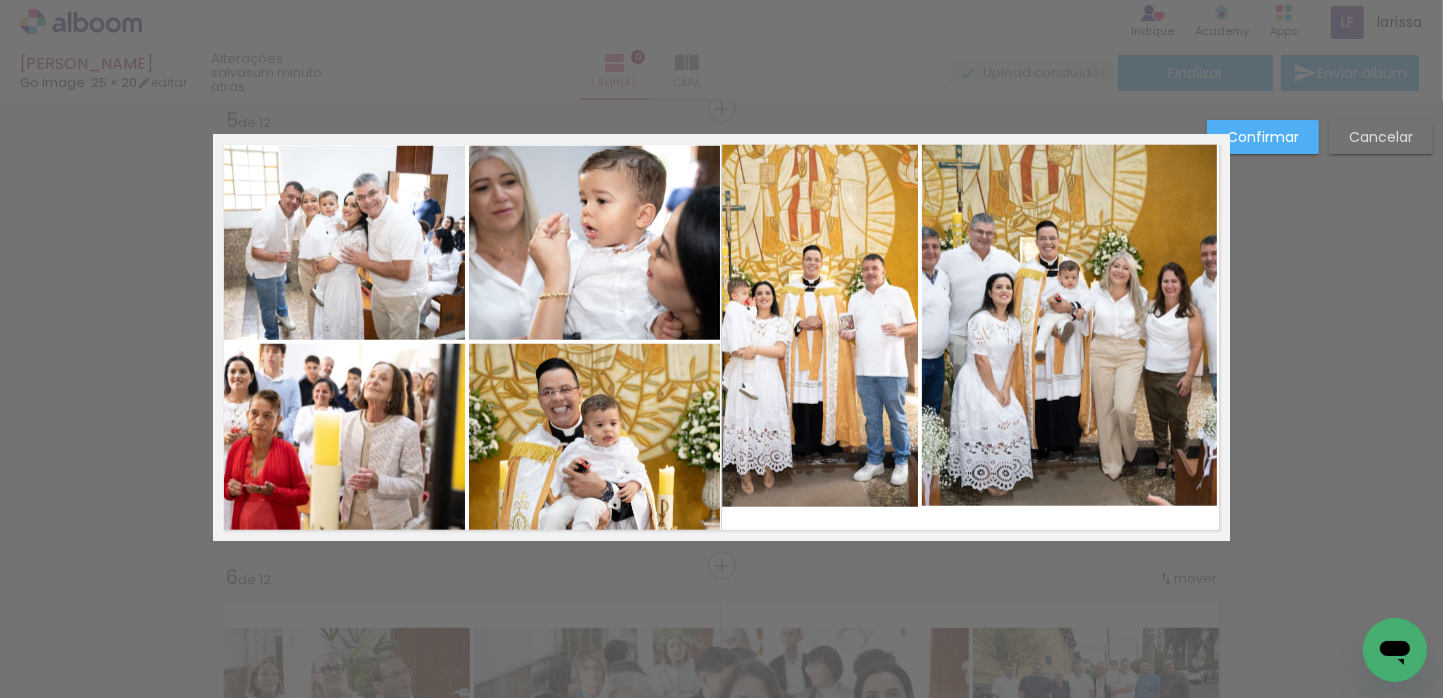click 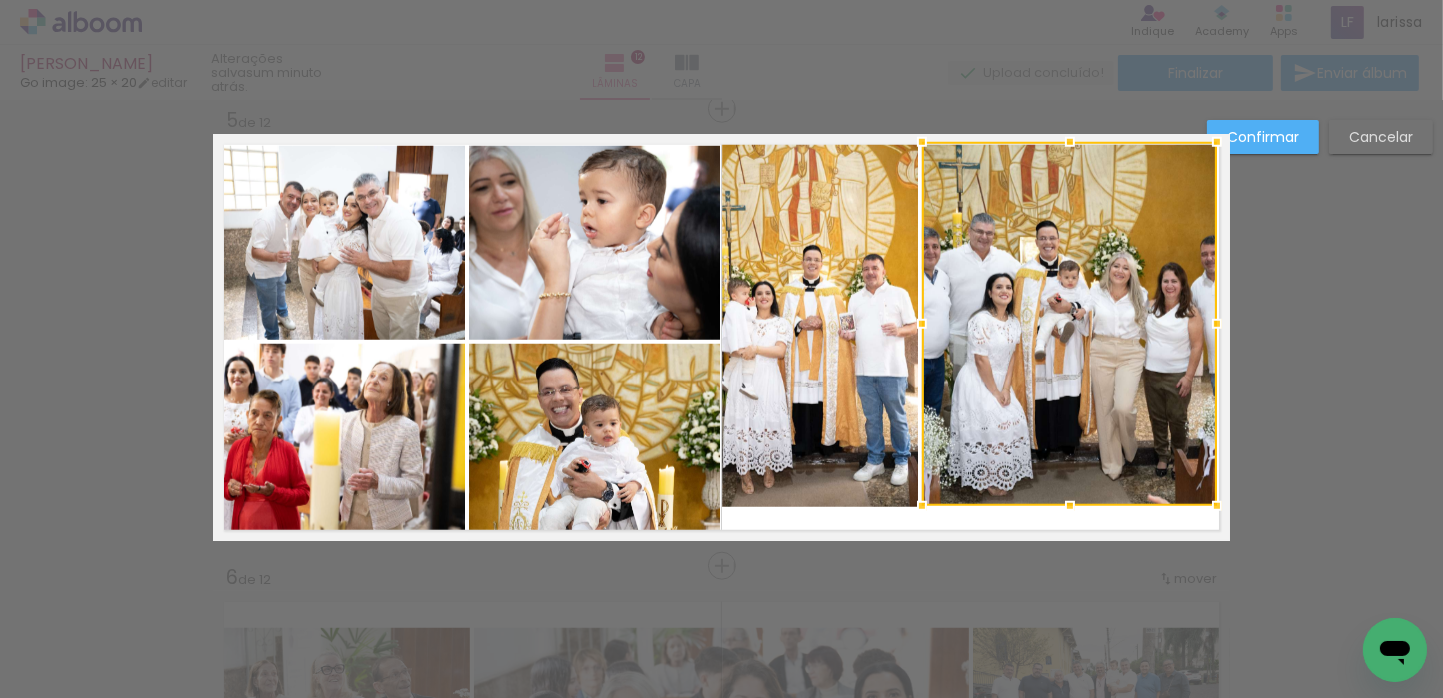 click 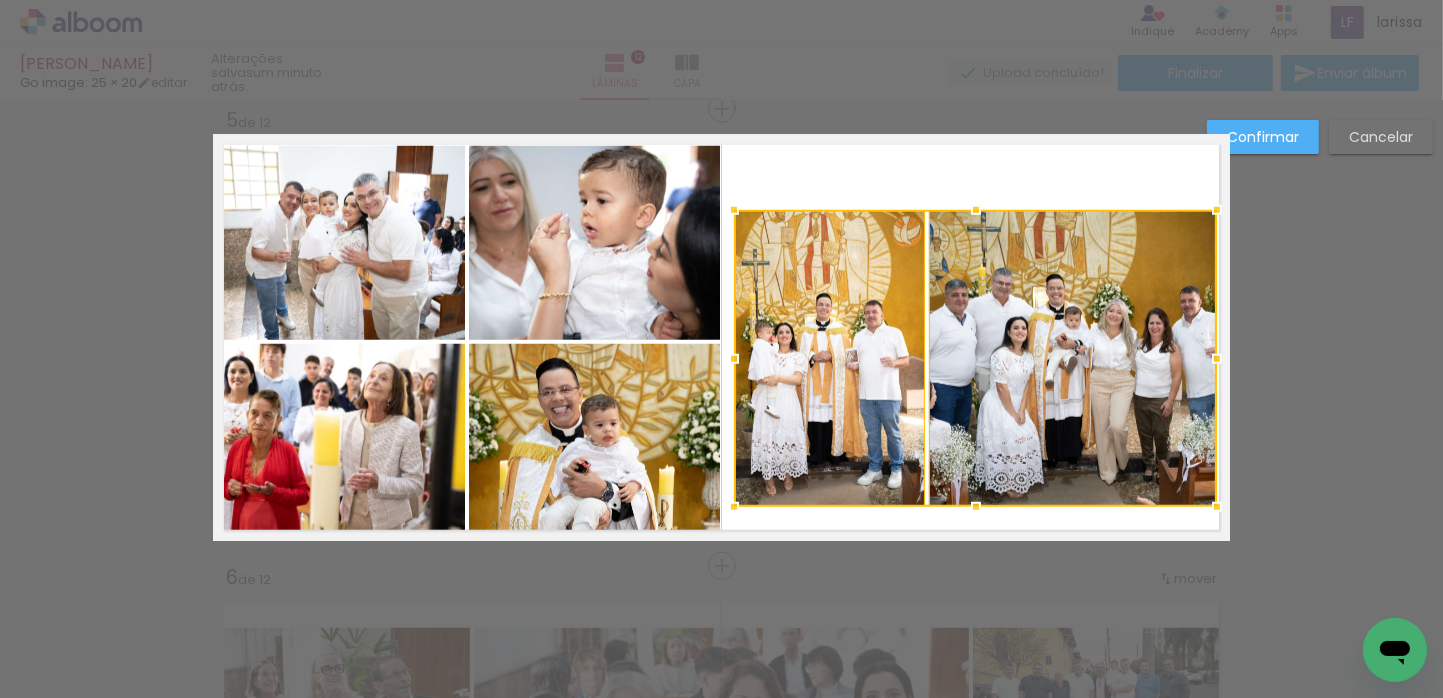 drag, startPoint x: 724, startPoint y: 144, endPoint x: 735, endPoint y: 211, distance: 67.89698 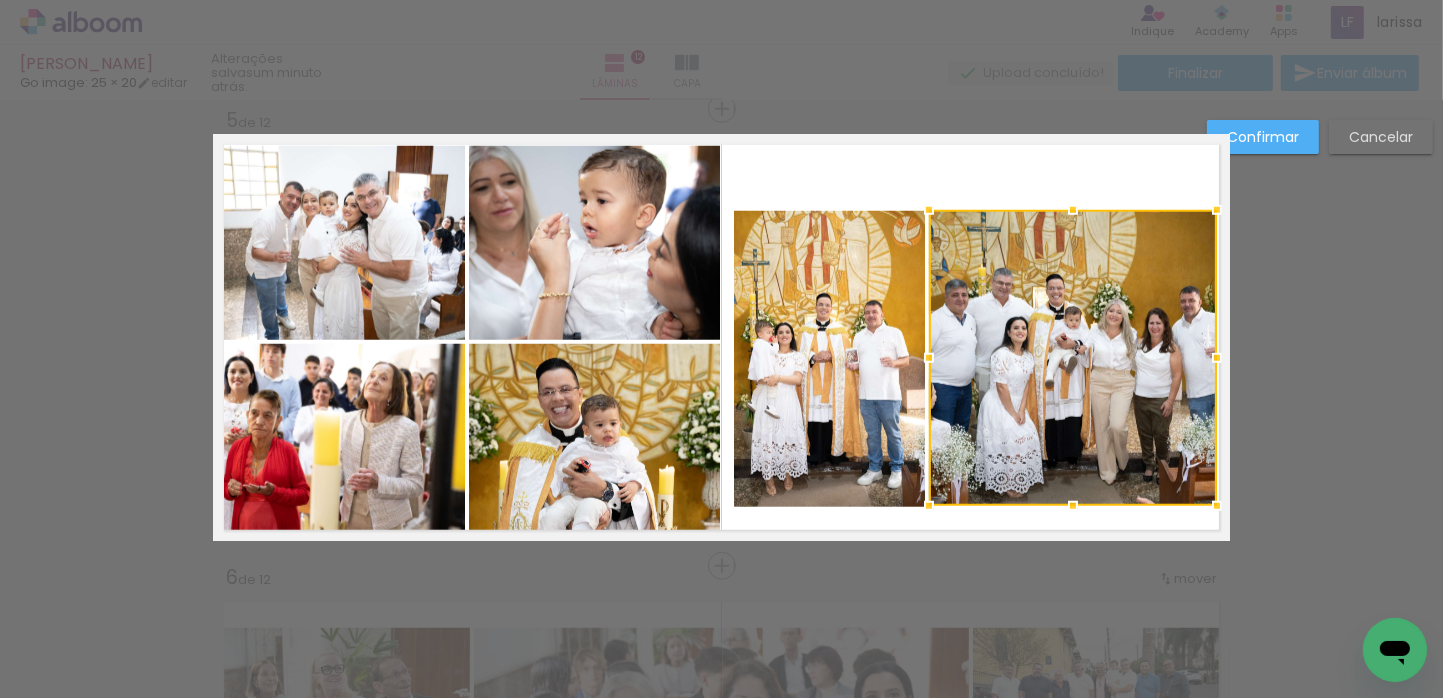 click 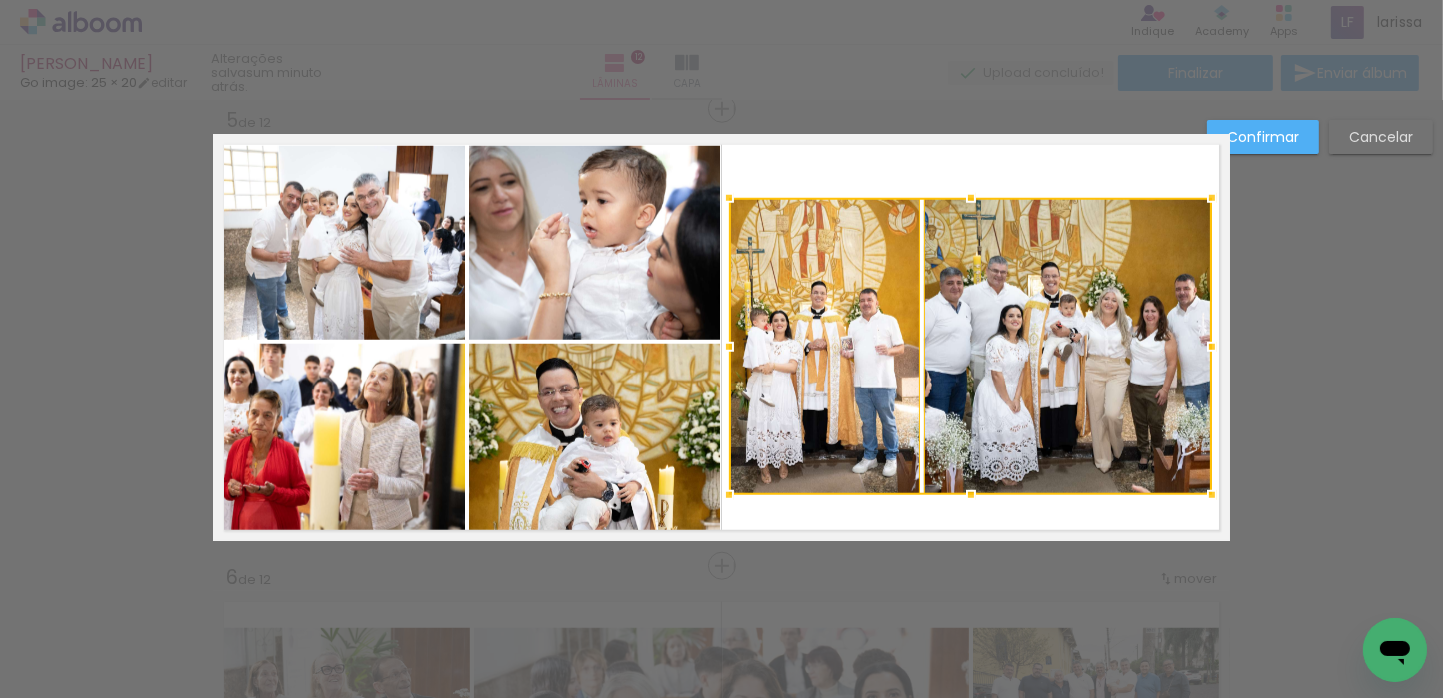 drag, startPoint x: 1029, startPoint y: 336, endPoint x: 1025, endPoint y: 324, distance: 12.649111 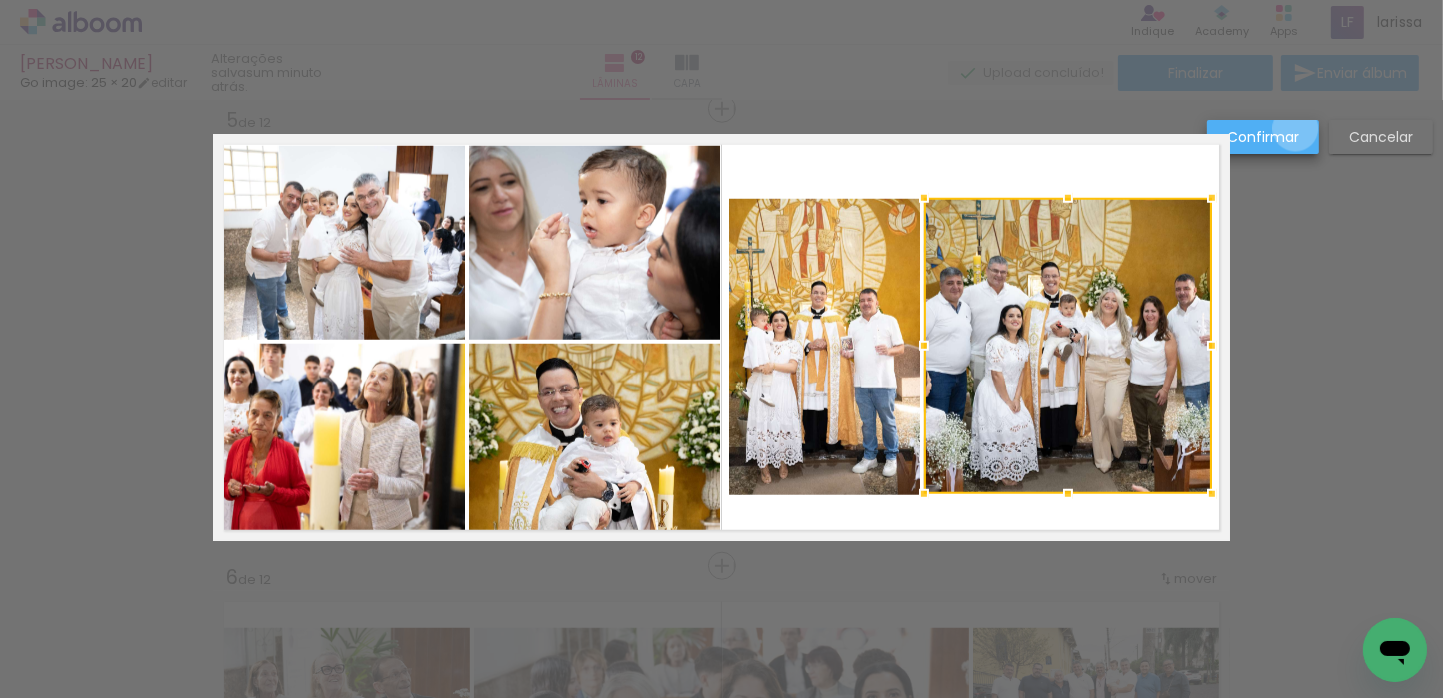 click on "Confirmar" at bounding box center [0, 0] 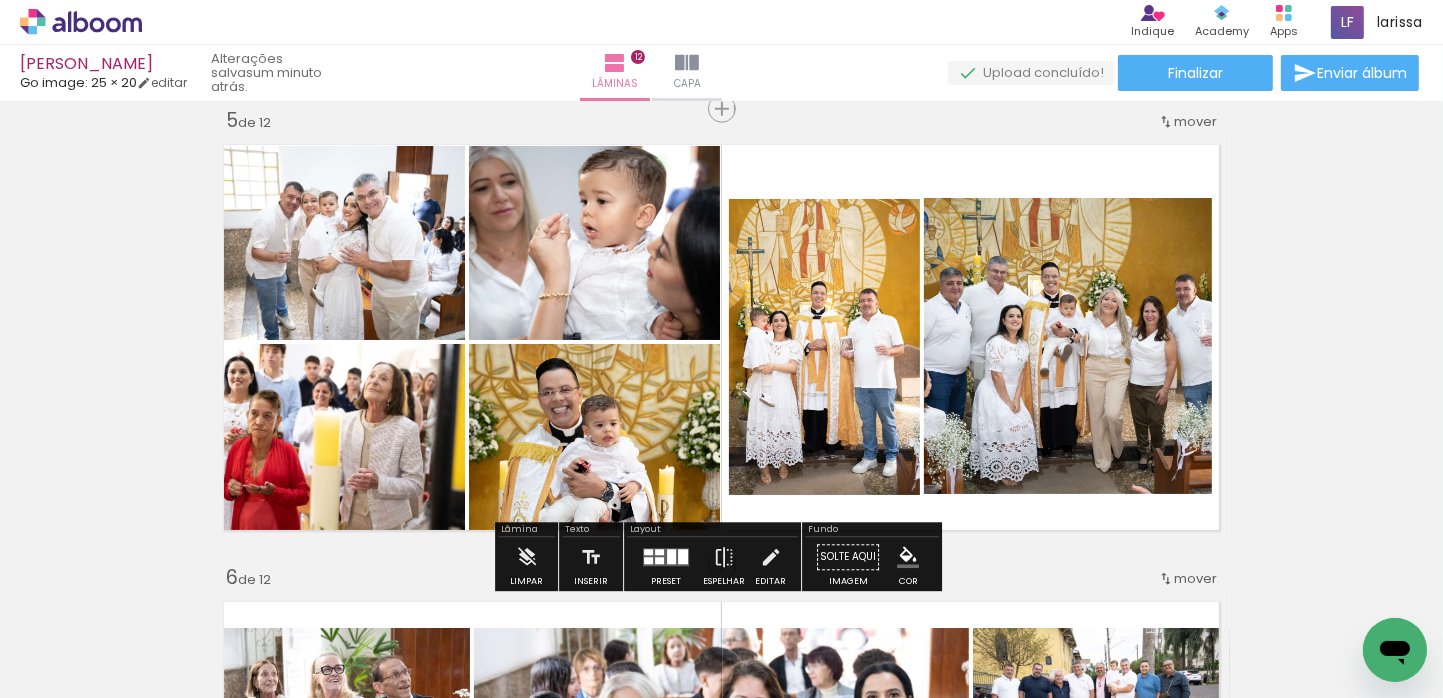 click 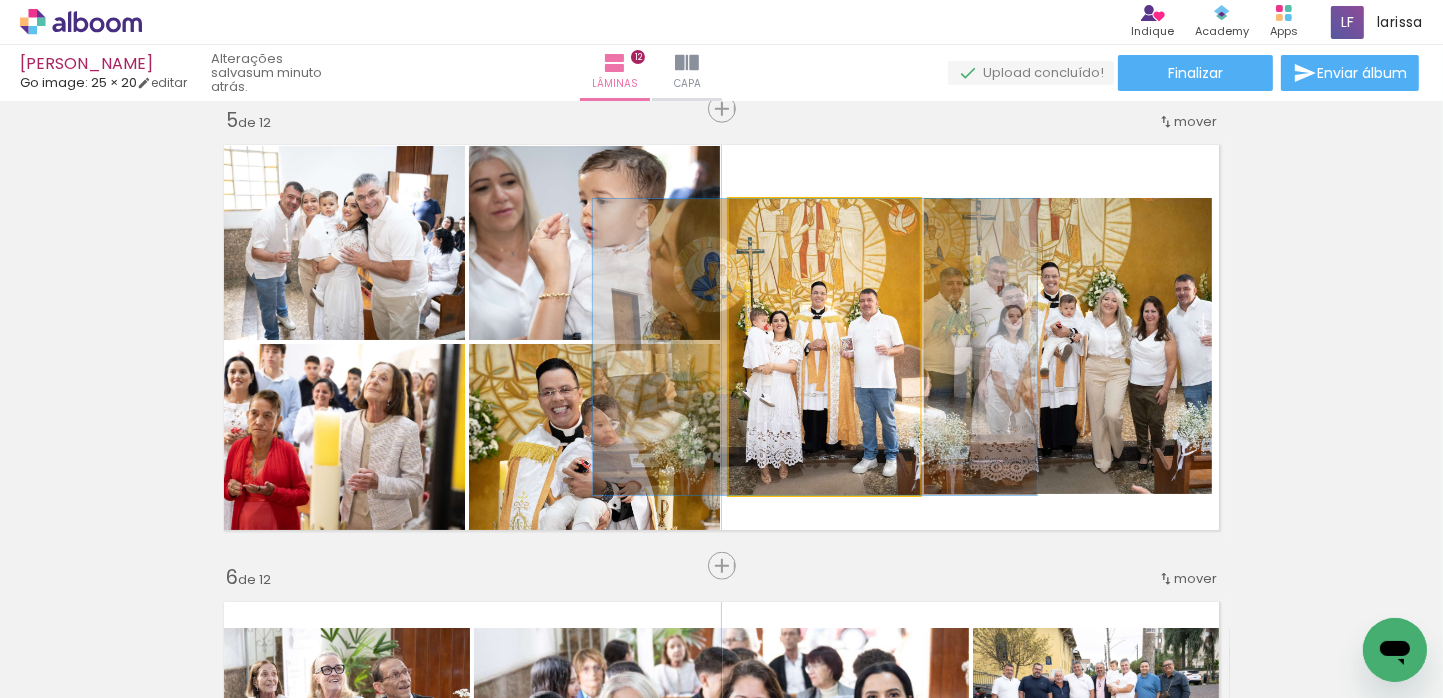 click 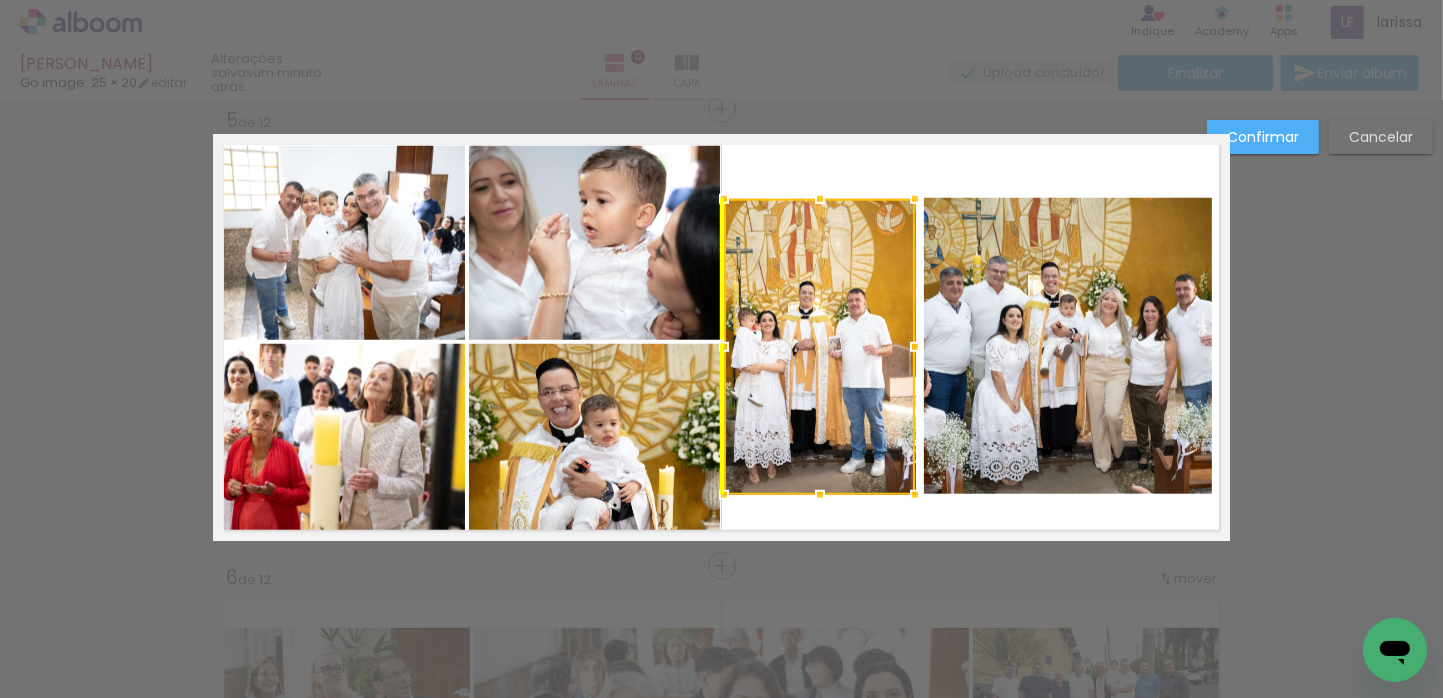 click at bounding box center [819, 347] 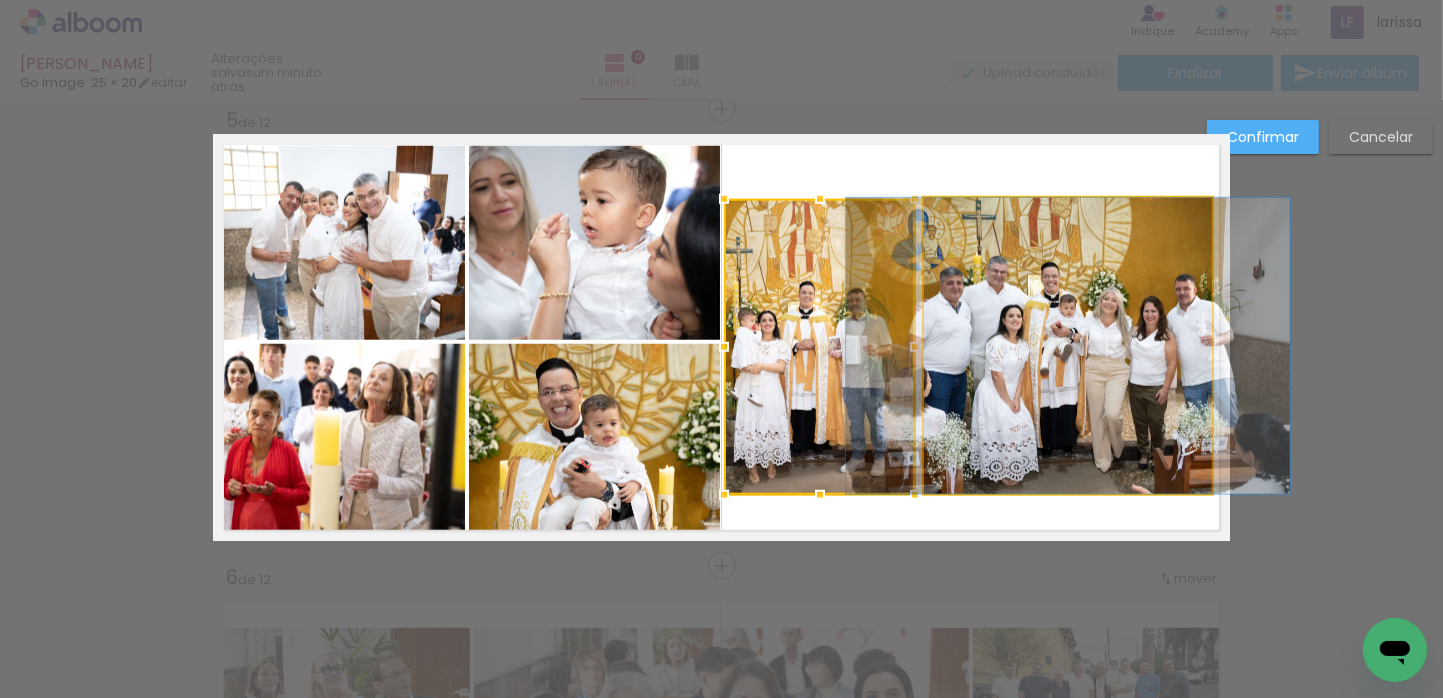 click 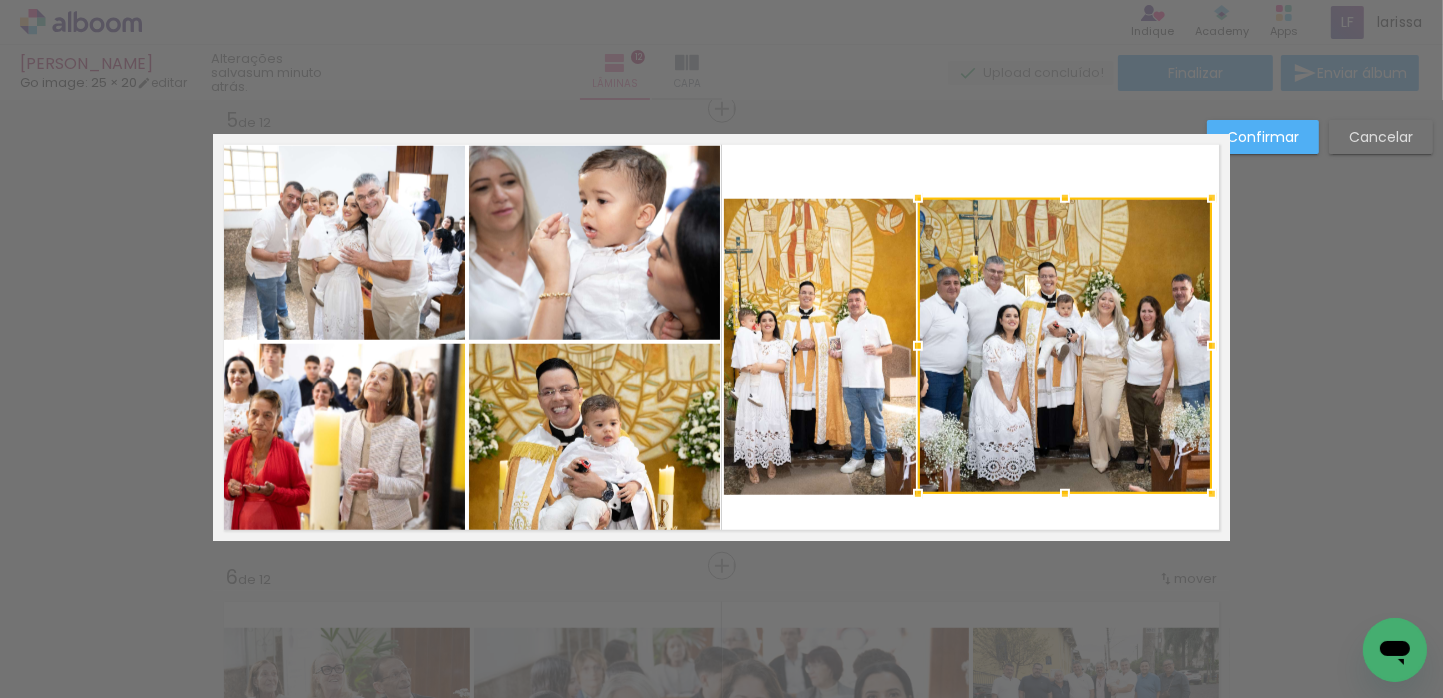 click at bounding box center (918, 346) 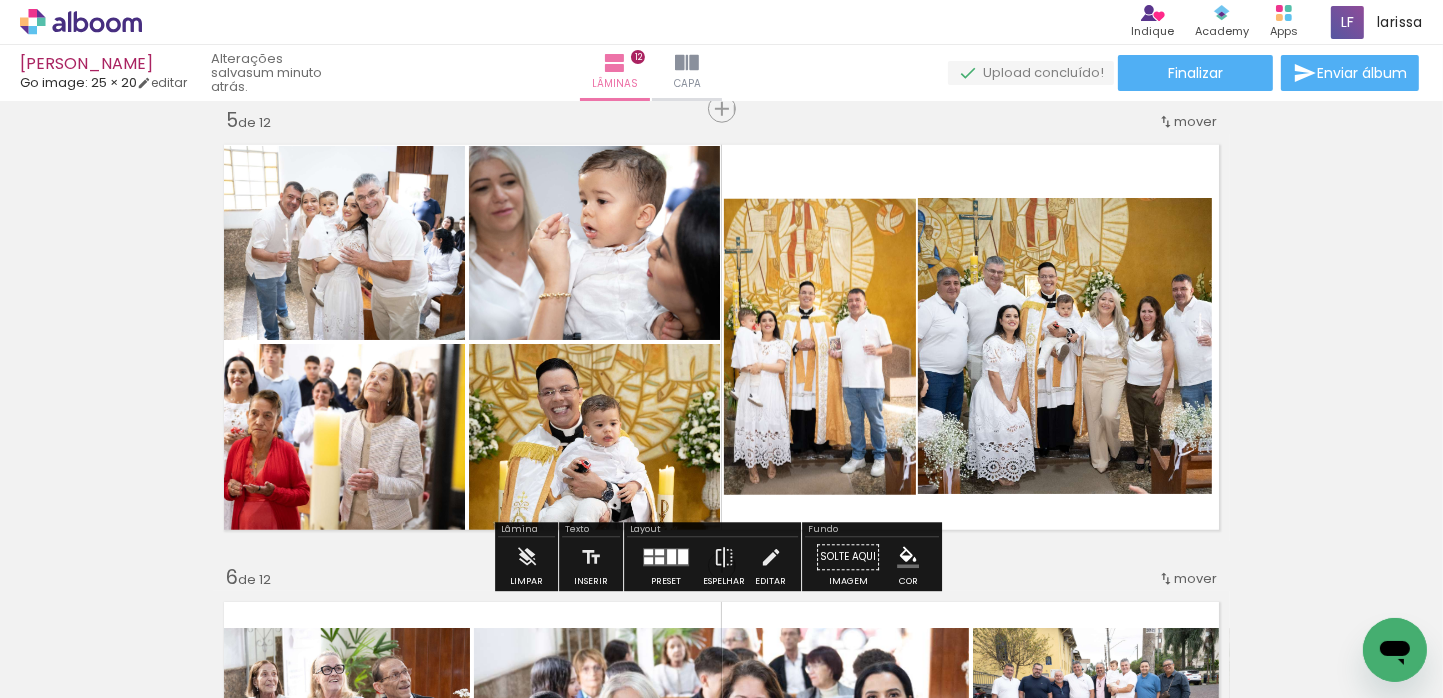 click on "Inserir lâmina 1  de 12  Inserir lâmina 2  de 12  Inserir lâmina 3  de 12  Inserir lâmina 4  de 12  Inserir lâmina 5  de 12  Inserir lâmina 6  de 12  Inserir lâmina 7  de 12  Inserir lâmina 8  de 12  Inserir lâmina 9  de 12  Inserir lâmina 10  de 12  Inserir lâmina 11  de 12  Inserir lâmina 12  de 12" at bounding box center [721, 1226] 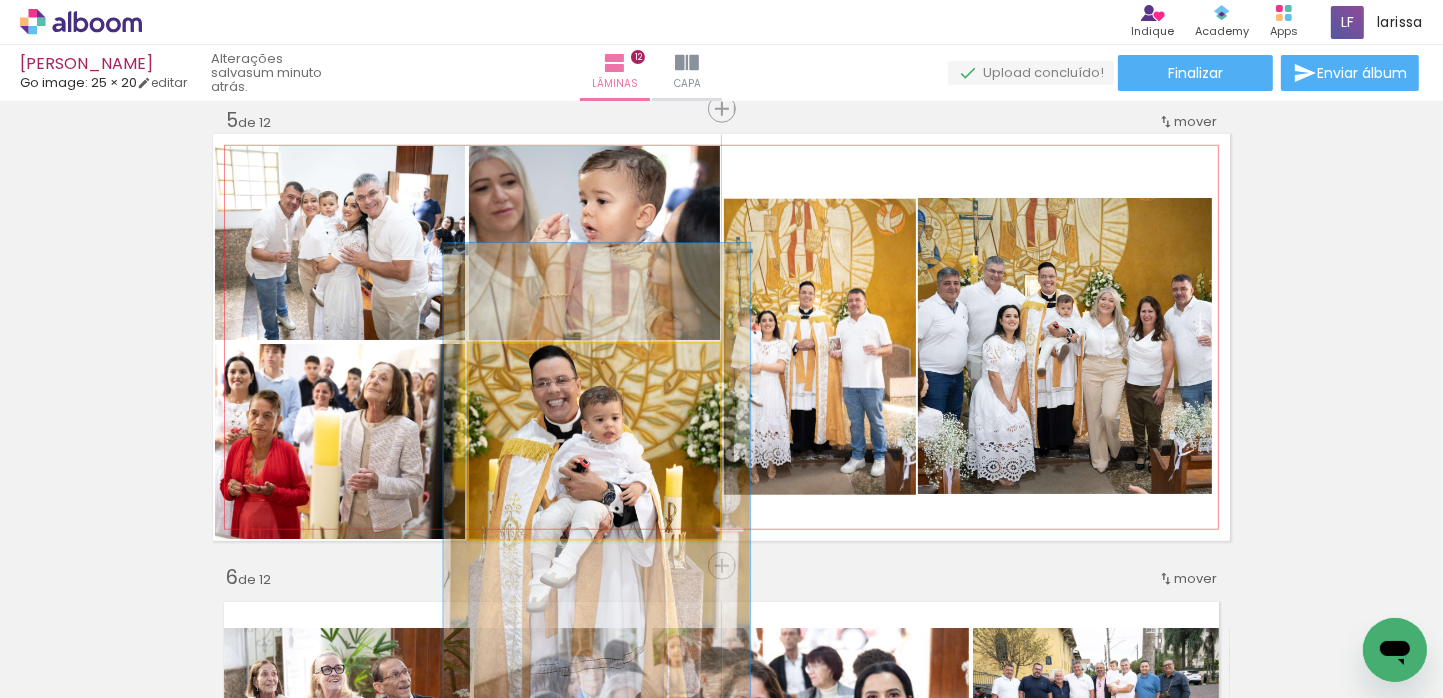 type on "122" 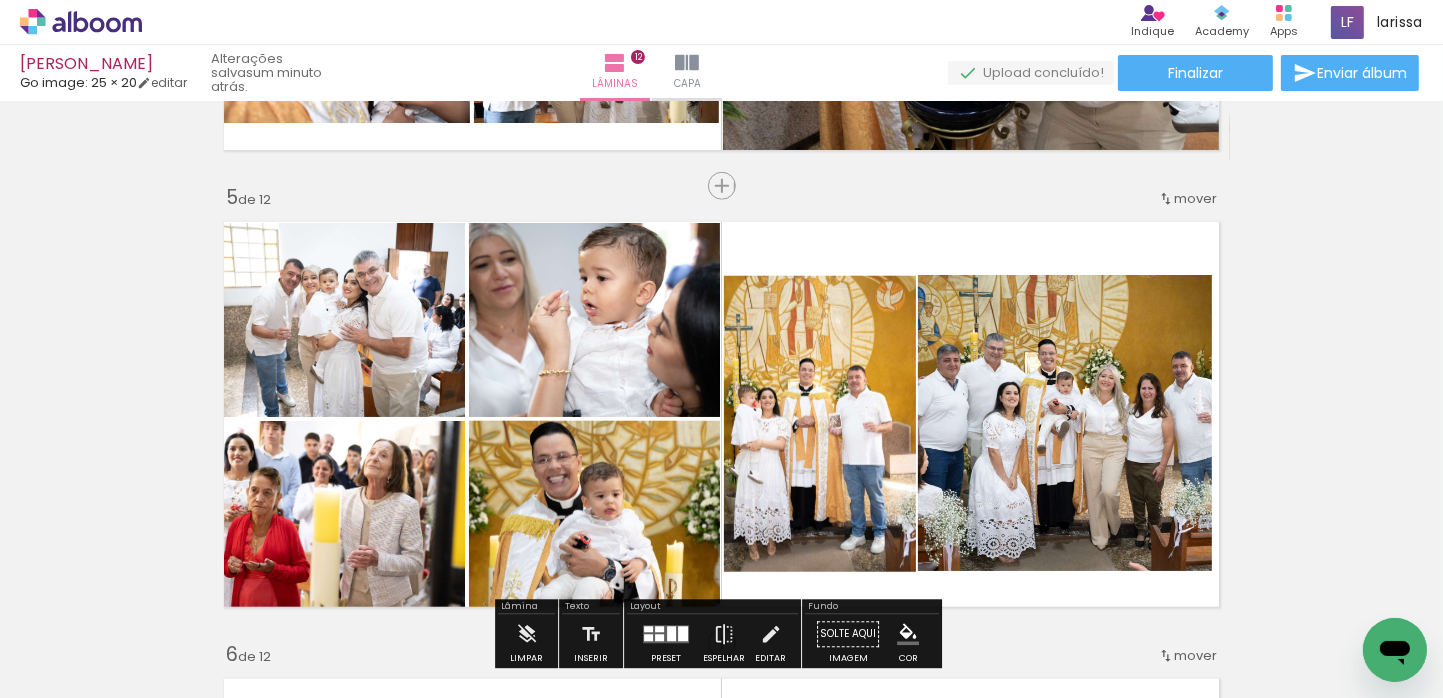 scroll, scrollTop: 1765, scrollLeft: 0, axis: vertical 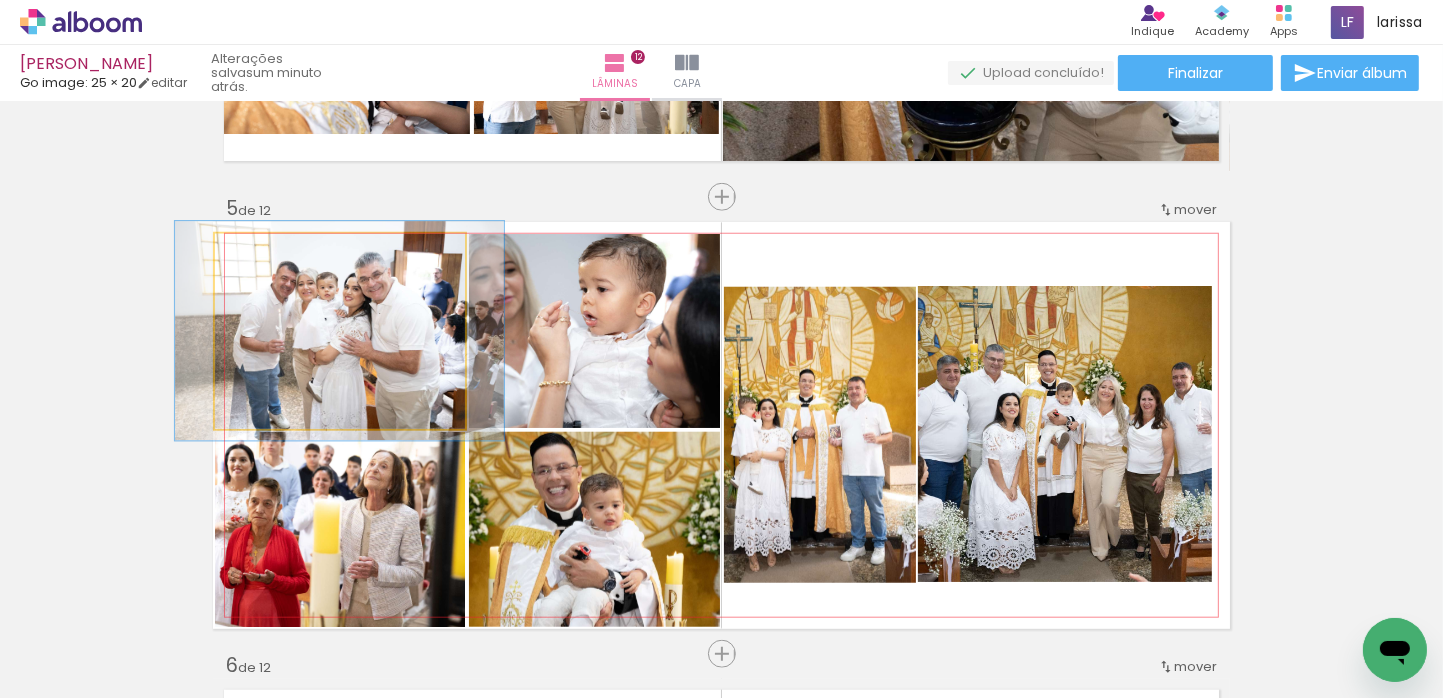 type on "113" 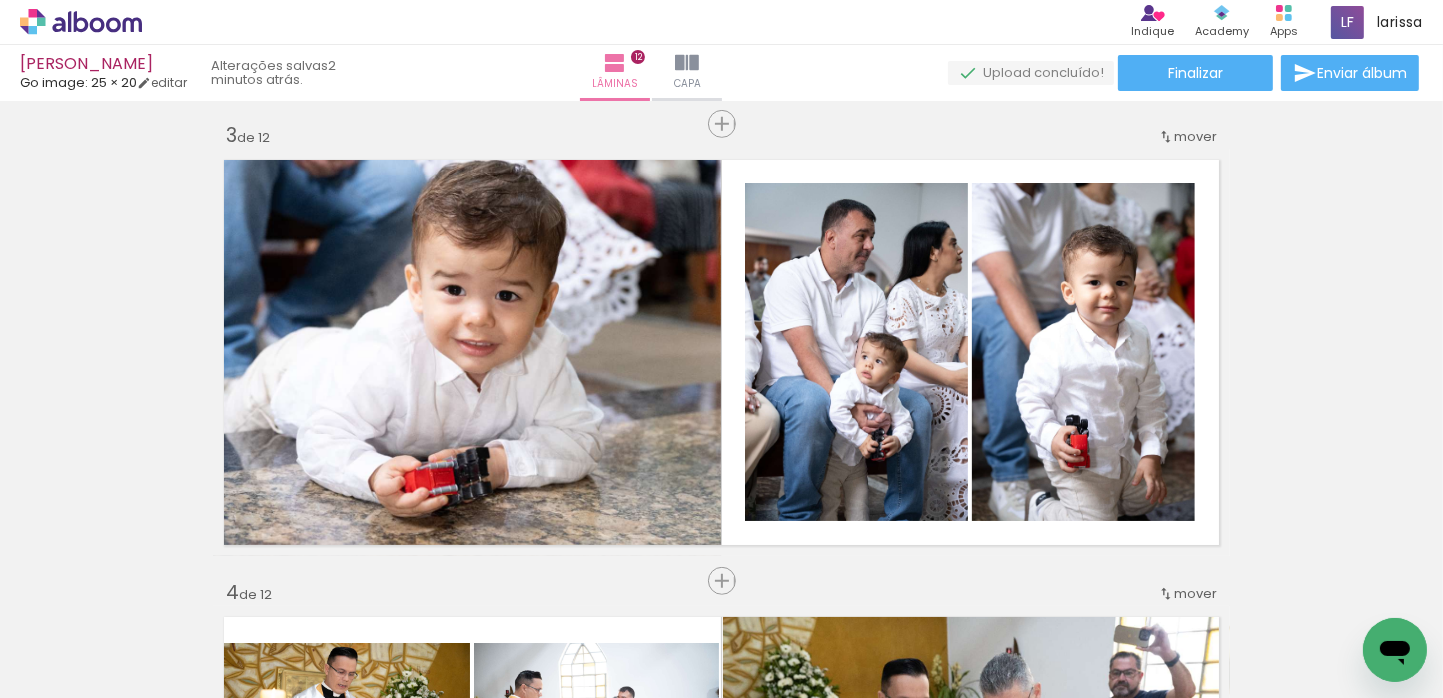 scroll, scrollTop: 0, scrollLeft: 0, axis: both 